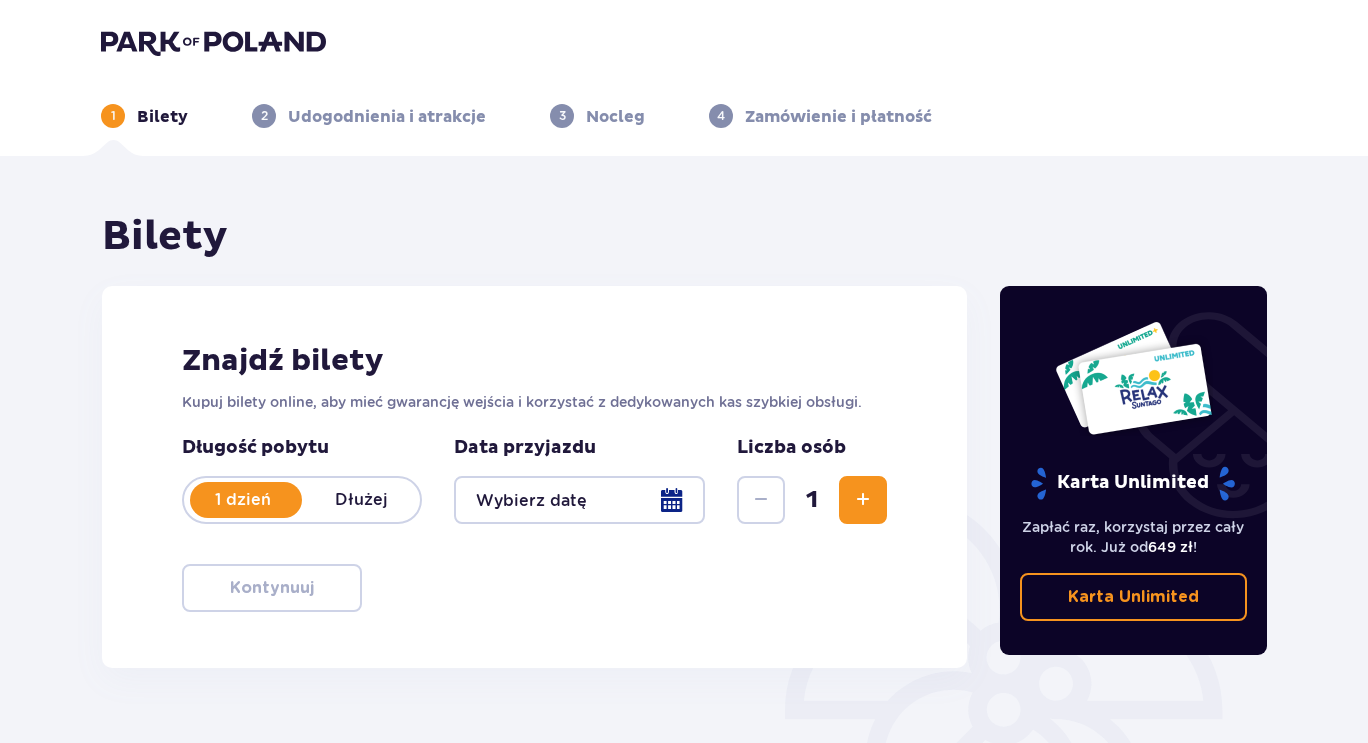 type on "[DATE]" 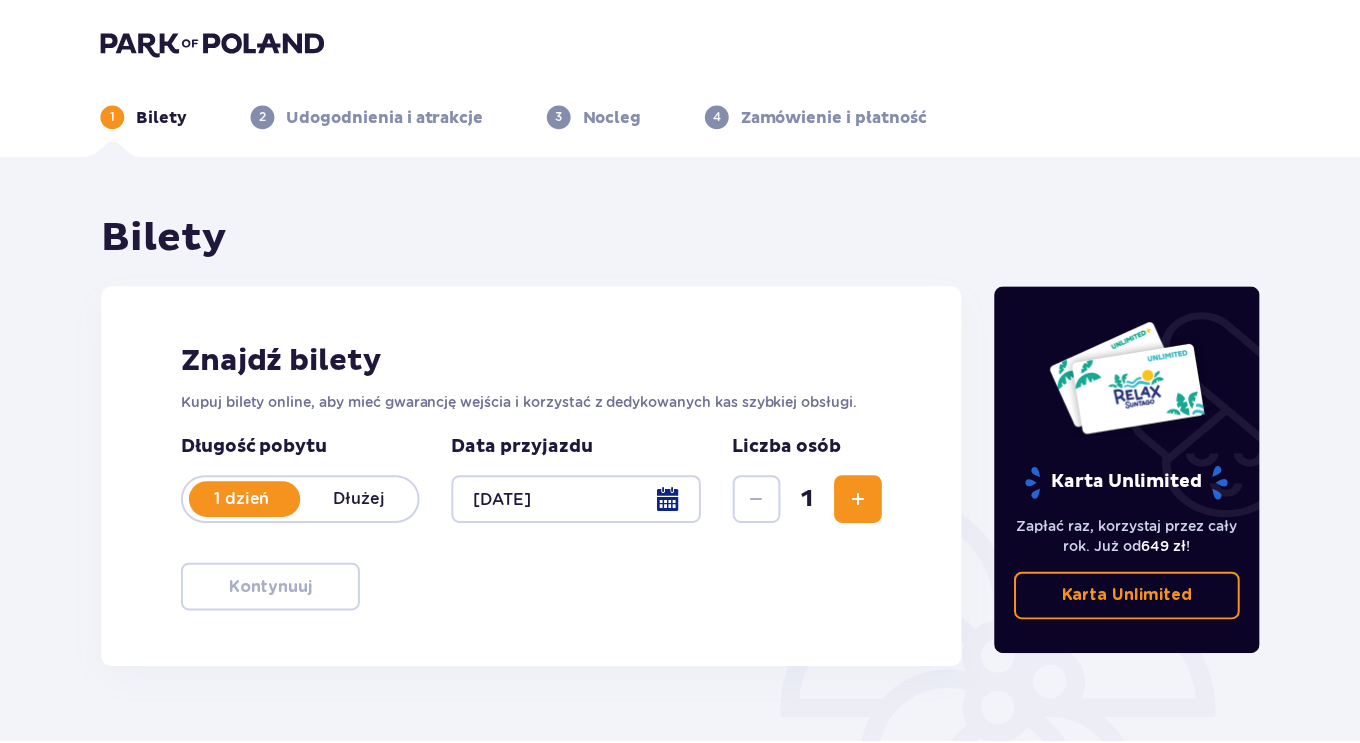 scroll, scrollTop: 0, scrollLeft: 0, axis: both 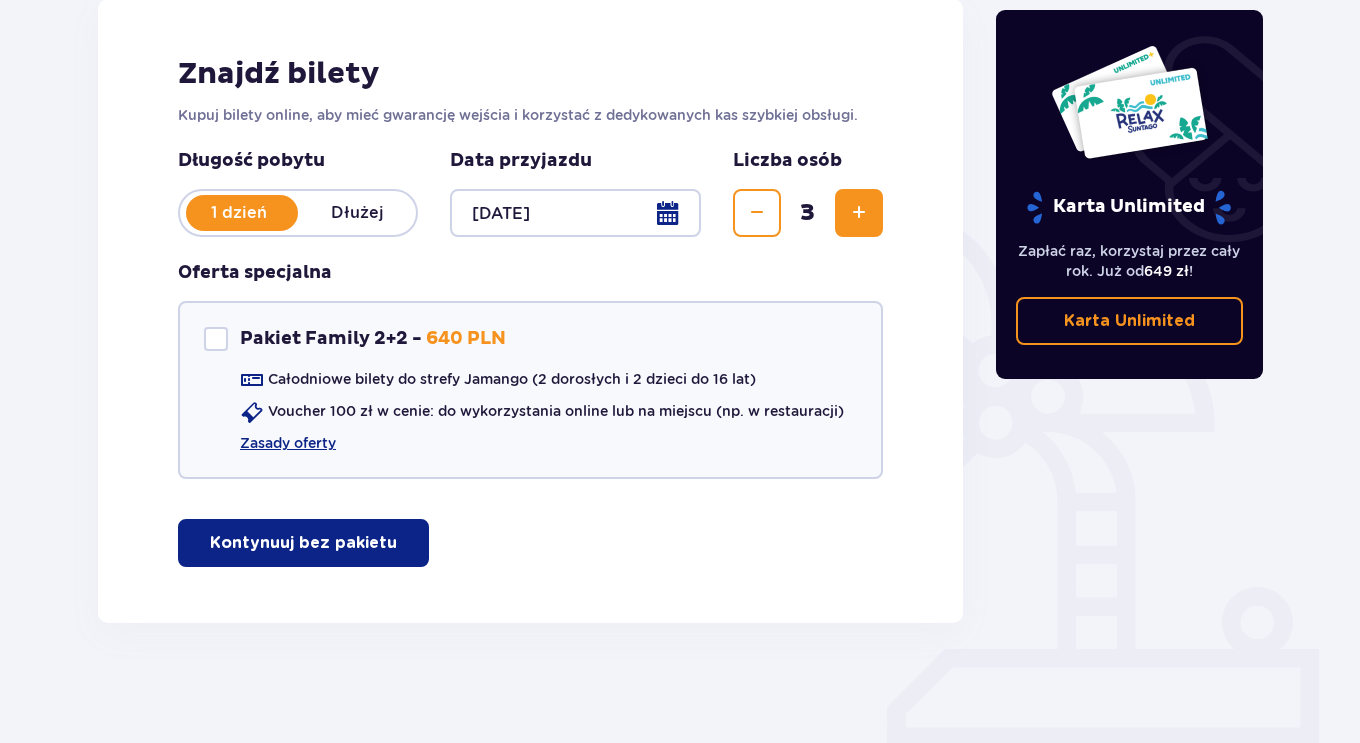click on "Kontynuuj bez pakietu" at bounding box center [303, 543] 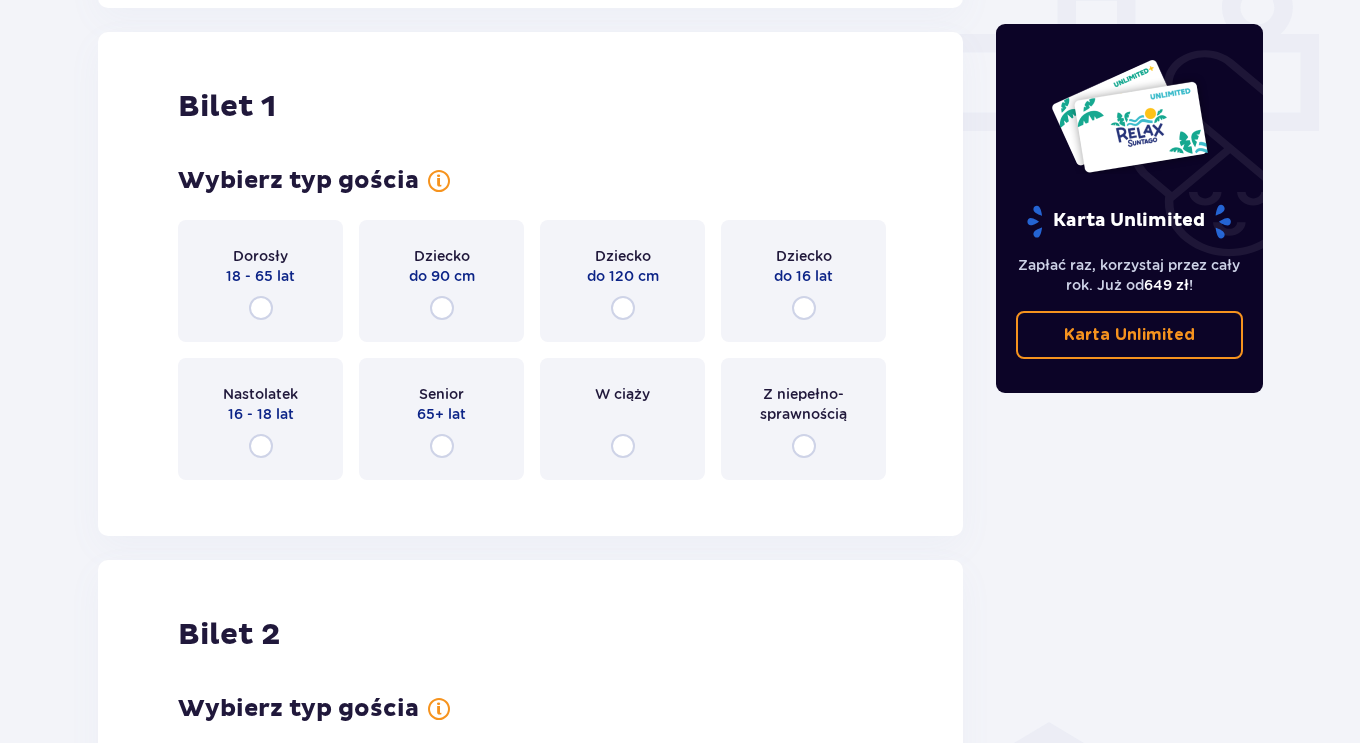 scroll, scrollTop: 910, scrollLeft: 0, axis: vertical 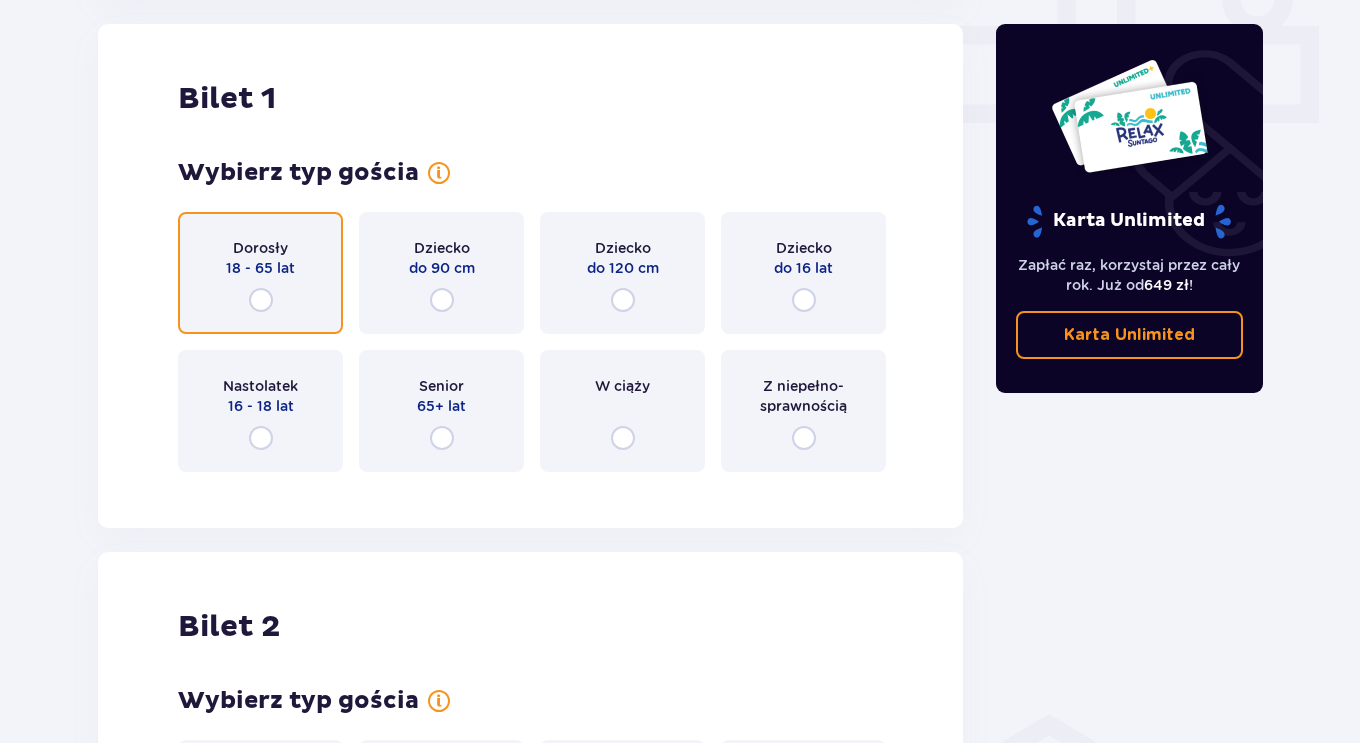 click at bounding box center [261, 300] 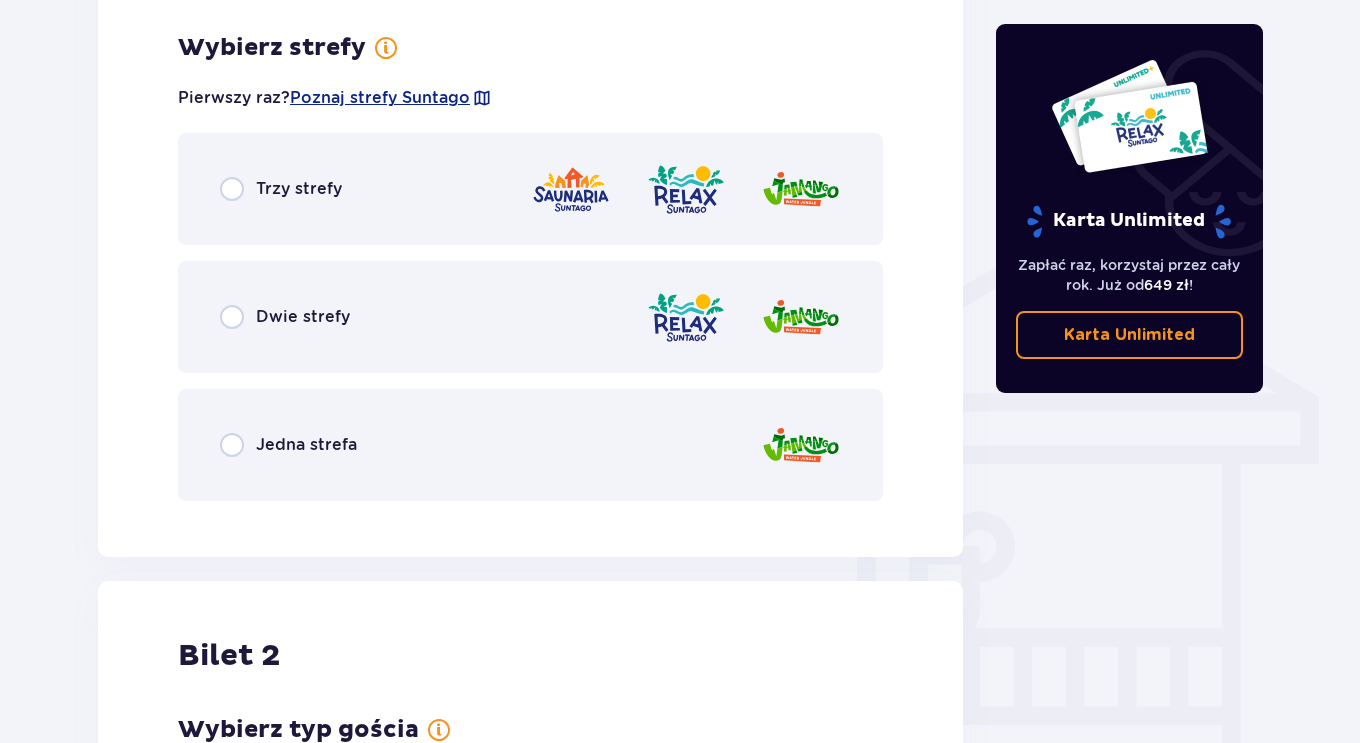 scroll, scrollTop: 1398, scrollLeft: 0, axis: vertical 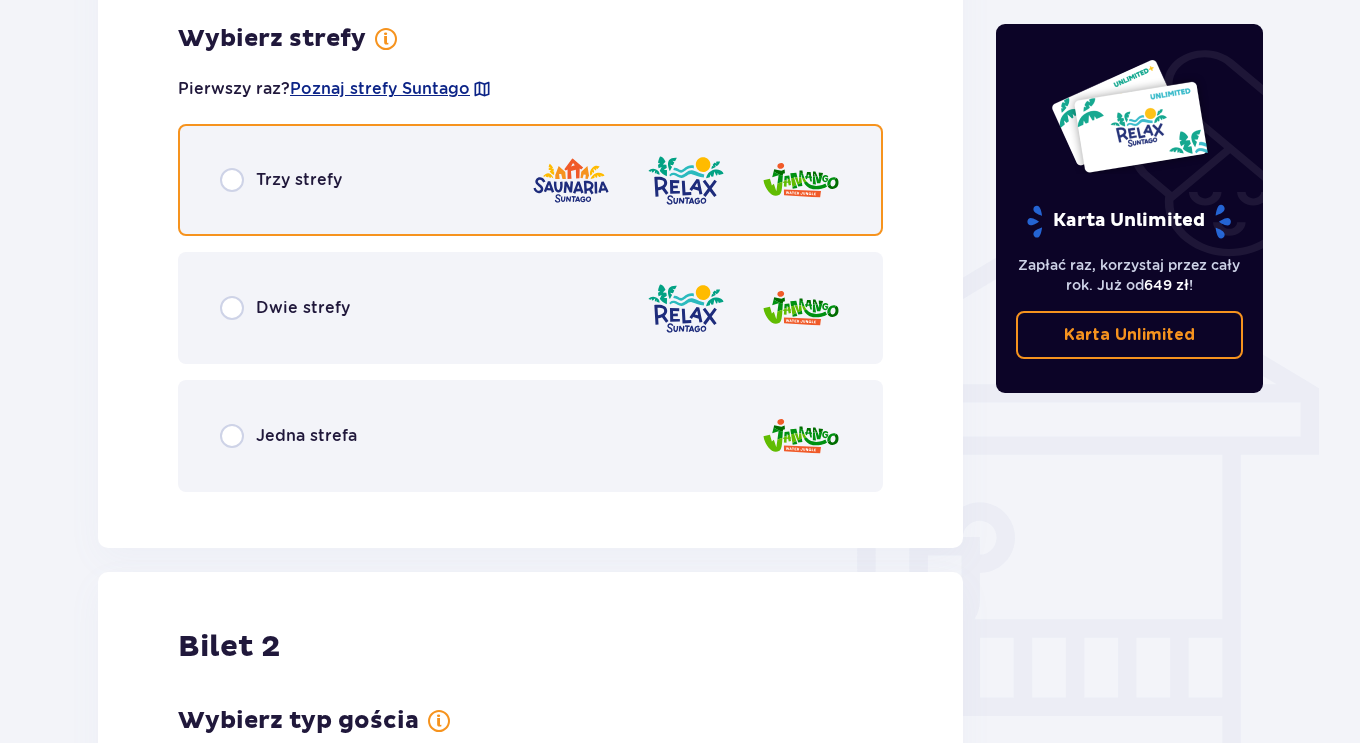 click at bounding box center [232, 180] 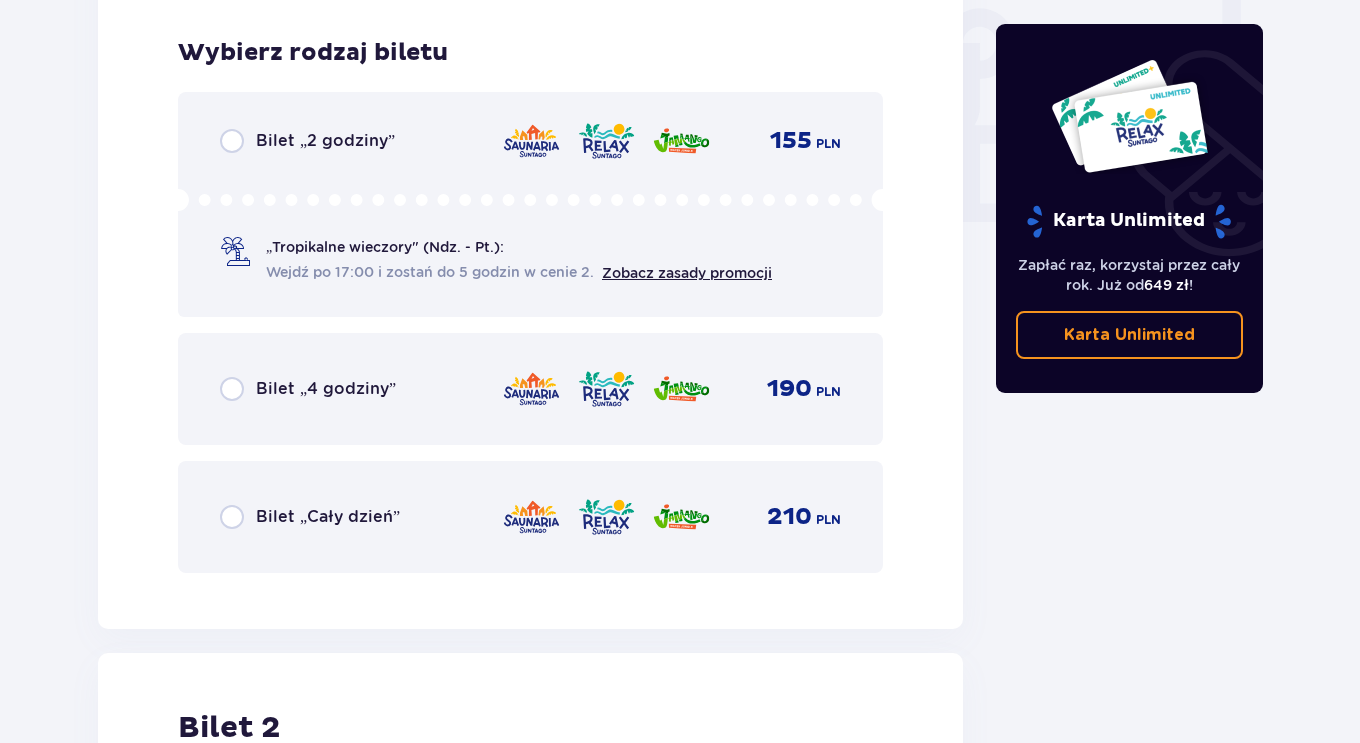 scroll, scrollTop: 1906, scrollLeft: 0, axis: vertical 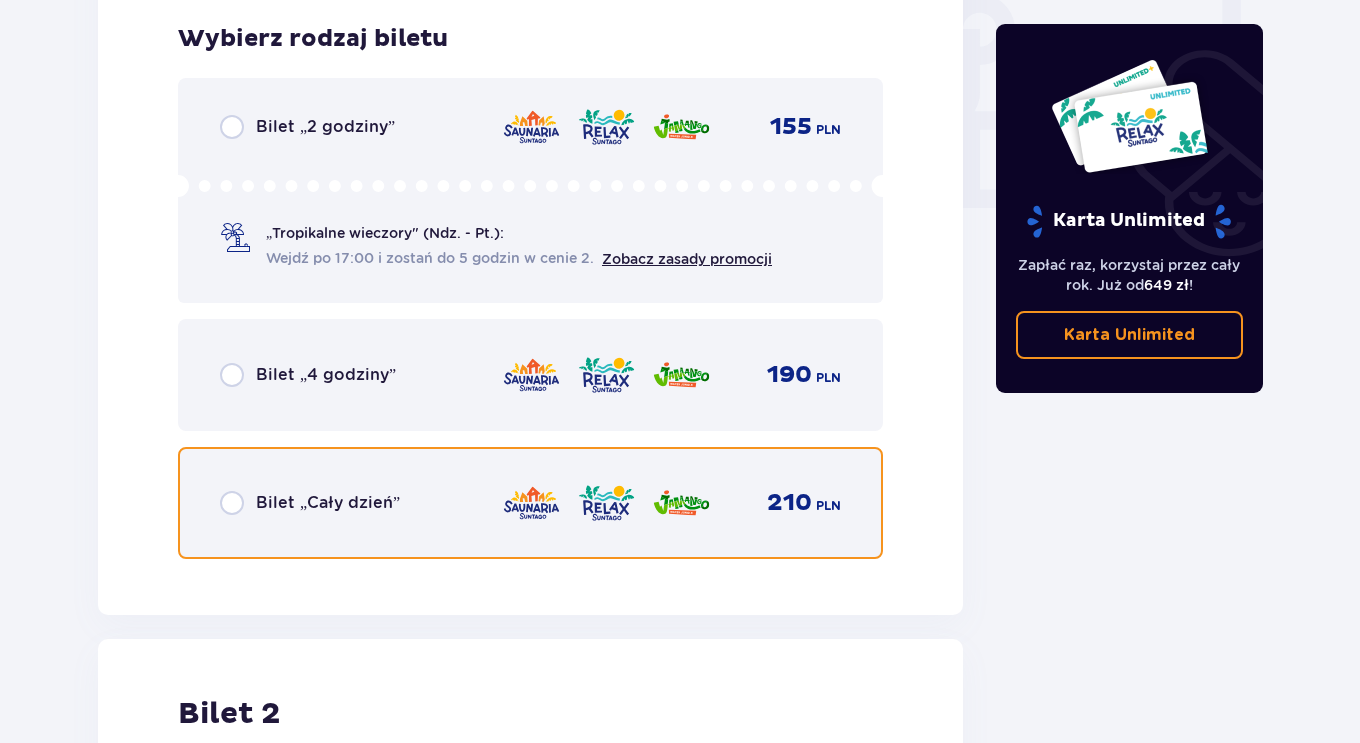 click at bounding box center (232, 503) 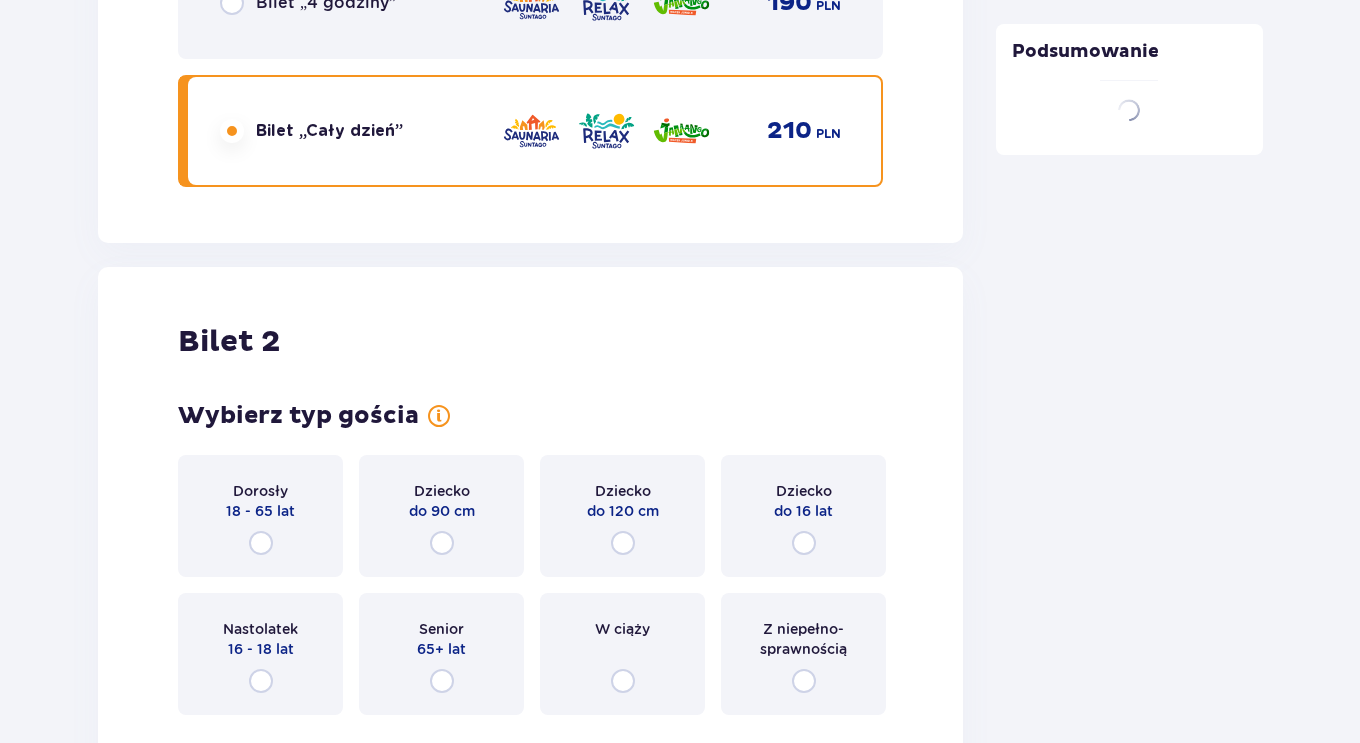 scroll, scrollTop: 2521, scrollLeft: 0, axis: vertical 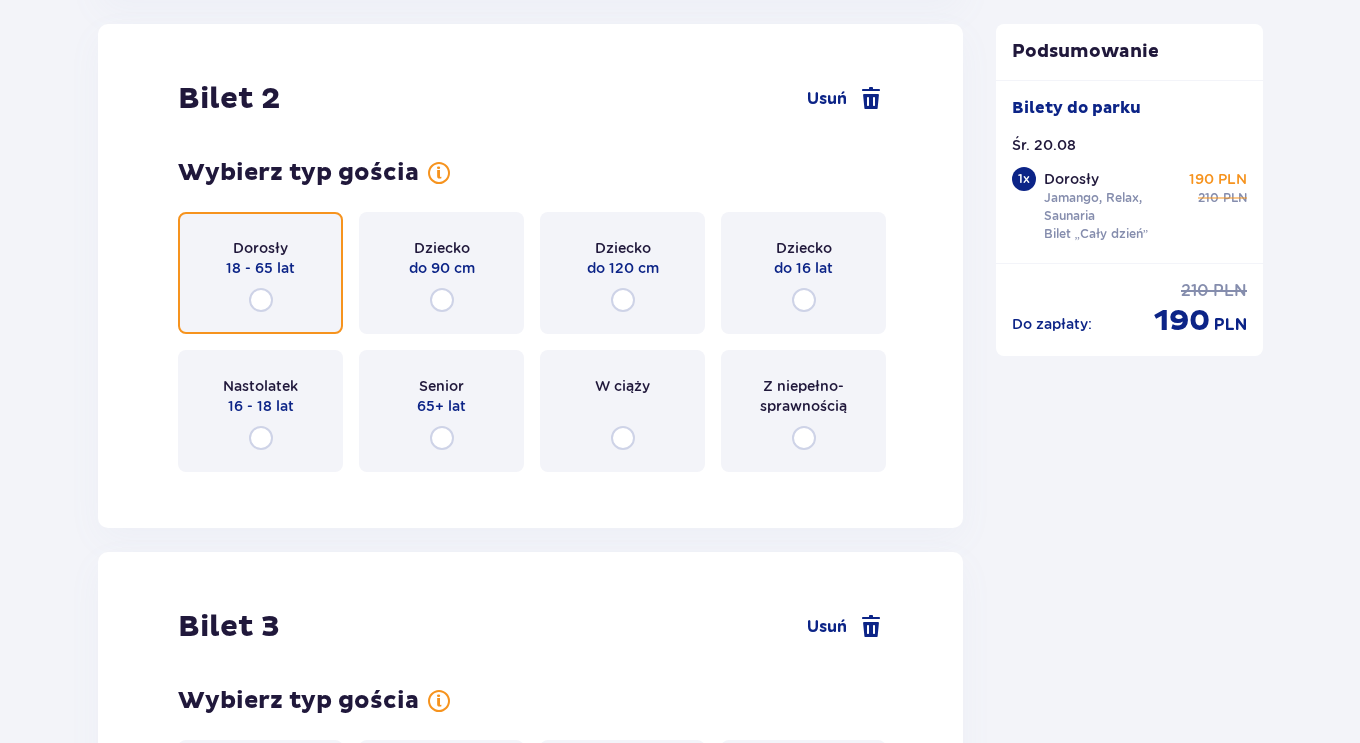 click at bounding box center [261, 300] 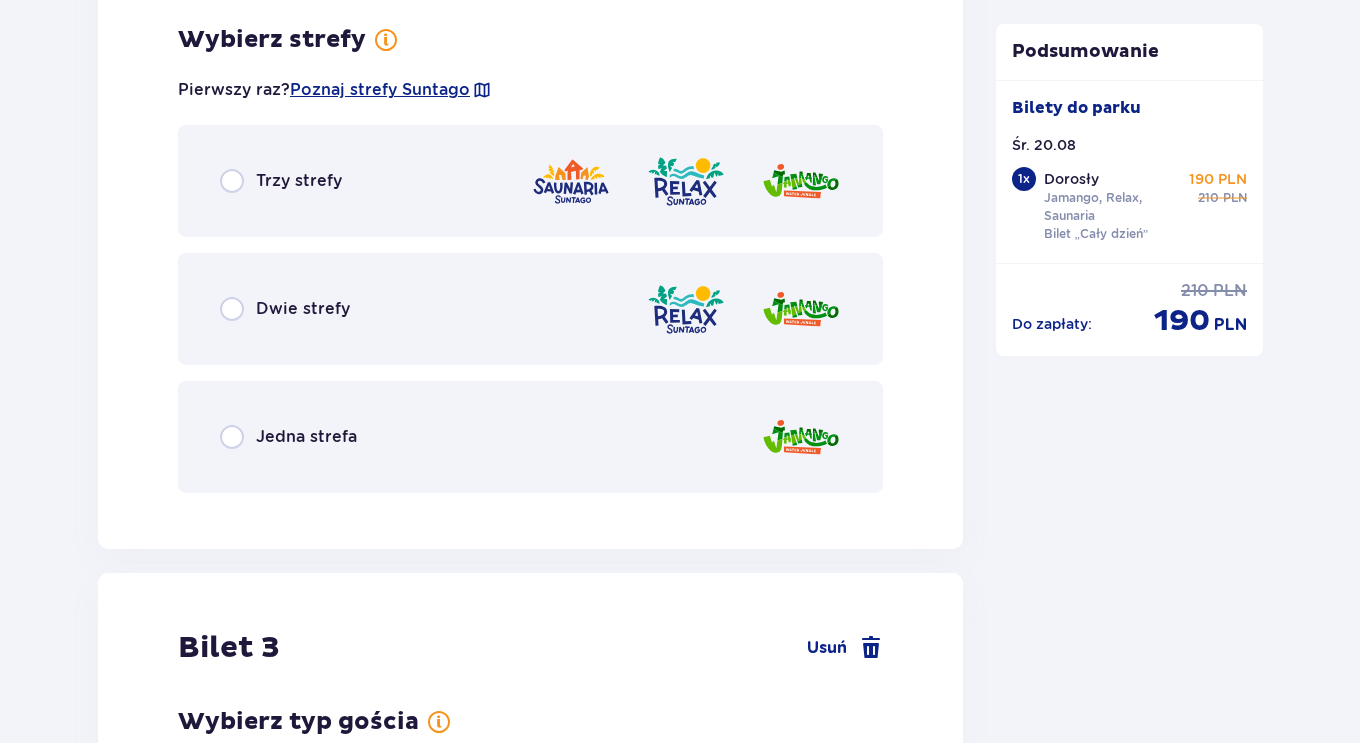scroll, scrollTop: 3009, scrollLeft: 0, axis: vertical 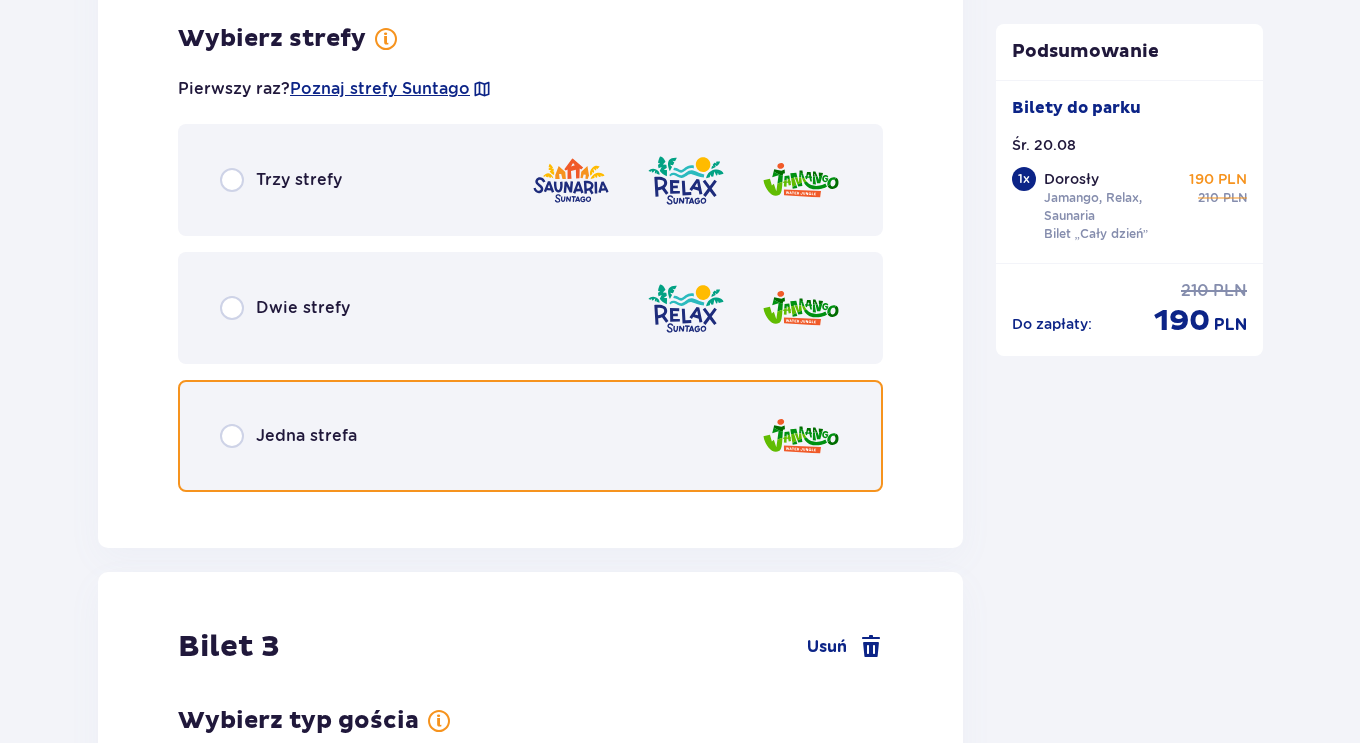 click at bounding box center (232, 436) 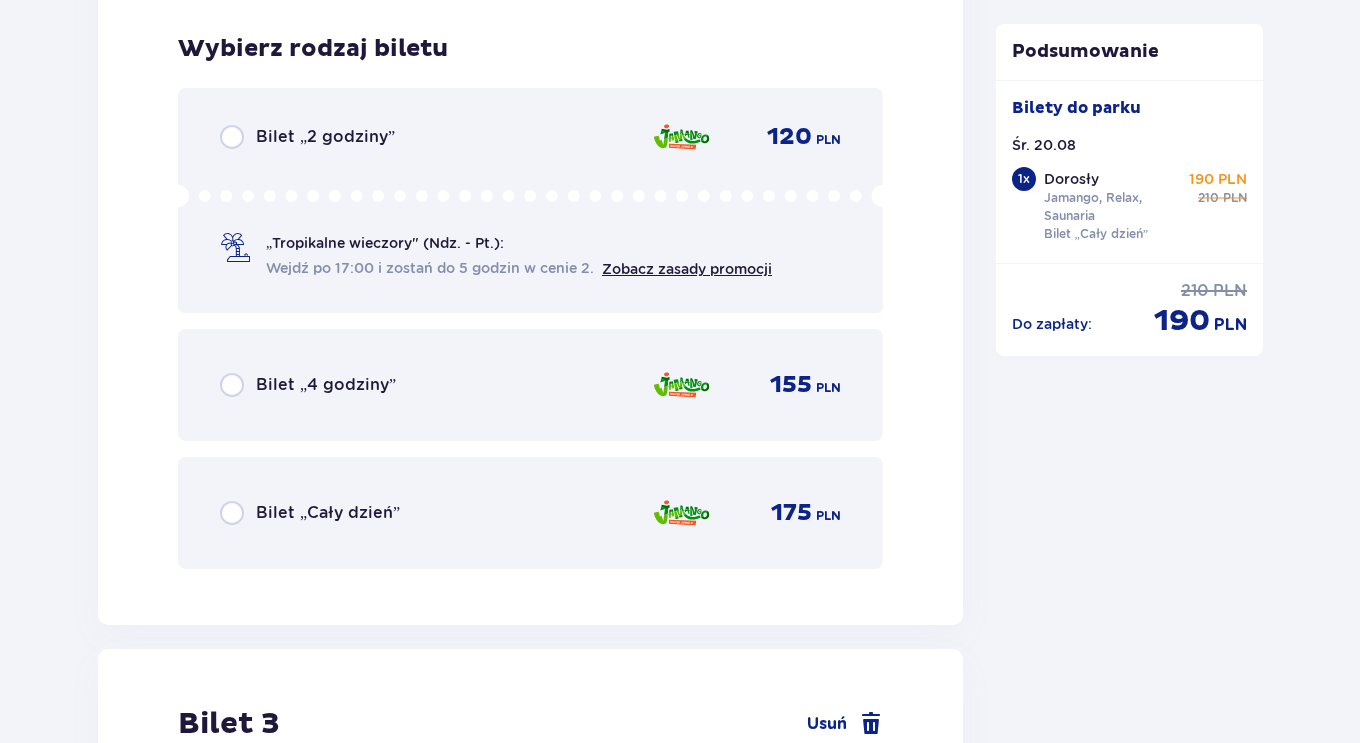 scroll, scrollTop: 3517, scrollLeft: 0, axis: vertical 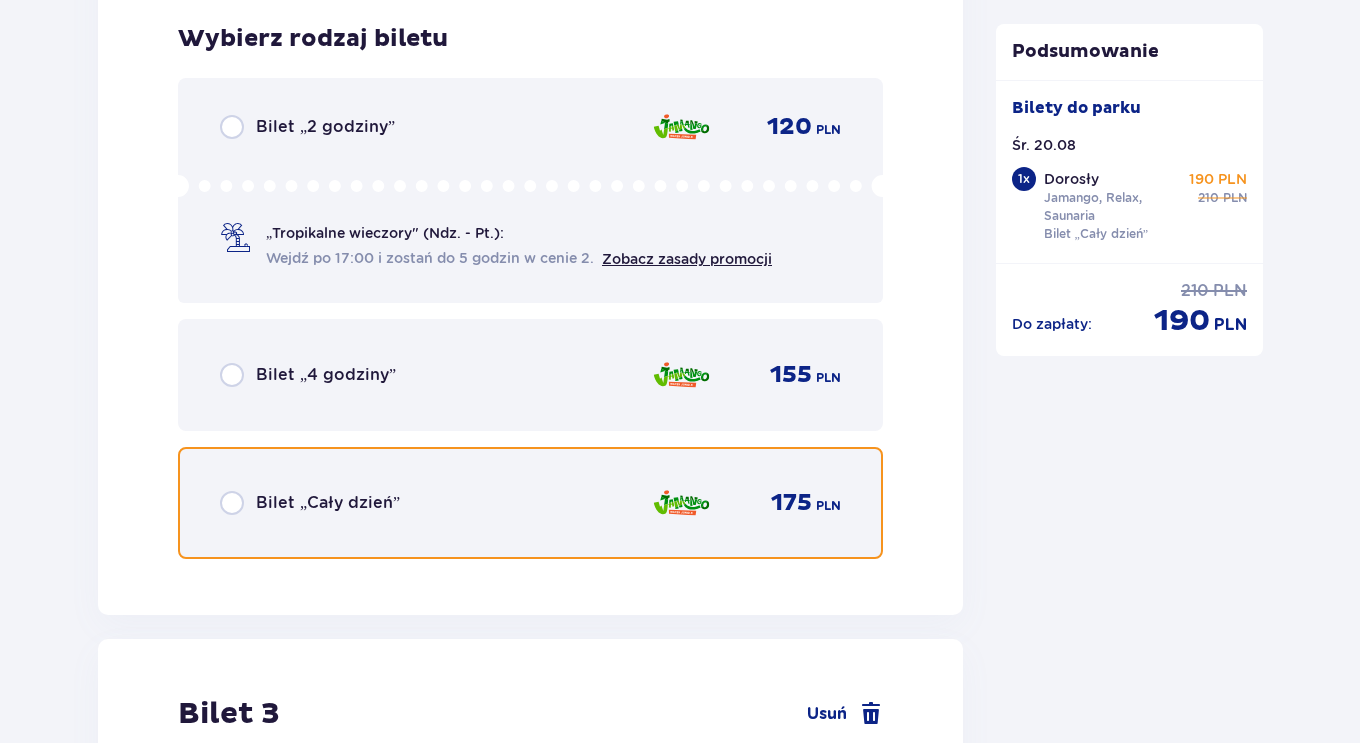 click at bounding box center [232, 503] 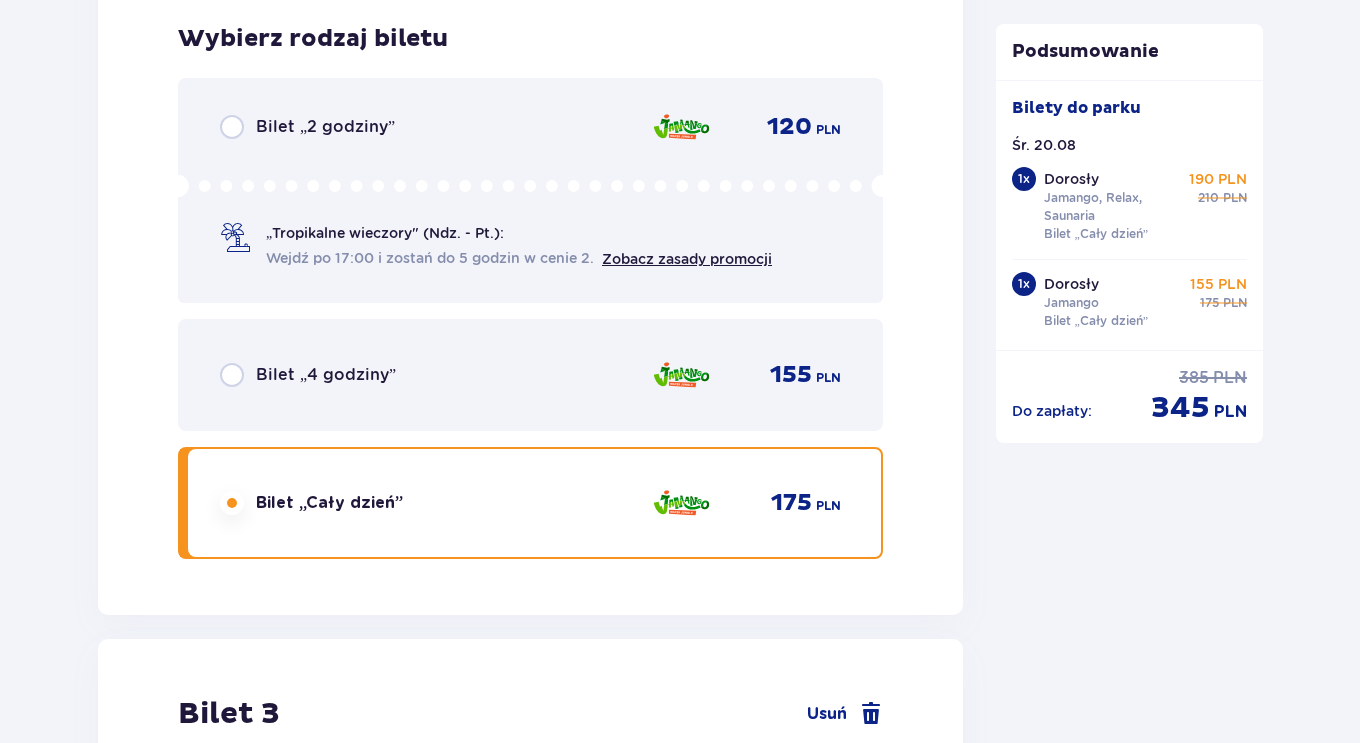 scroll, scrollTop: 4132, scrollLeft: 0, axis: vertical 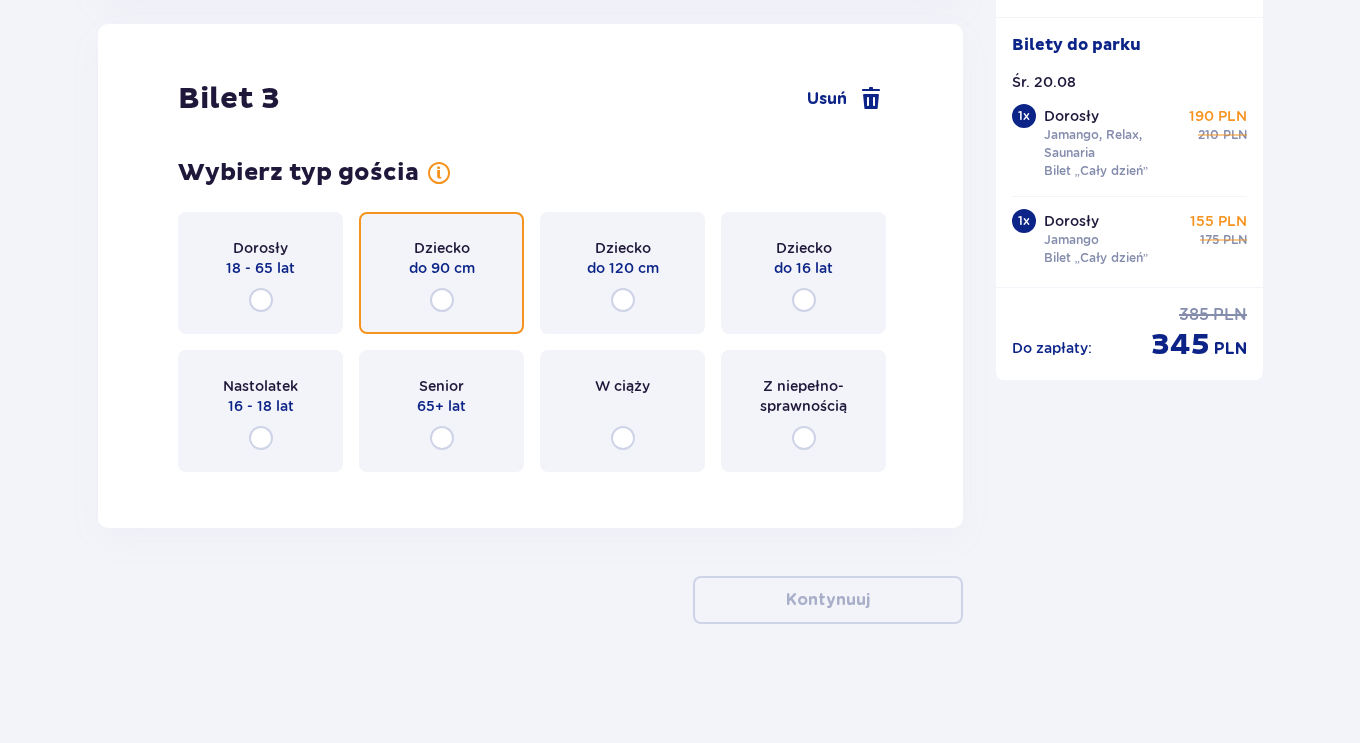 click at bounding box center (442, 300) 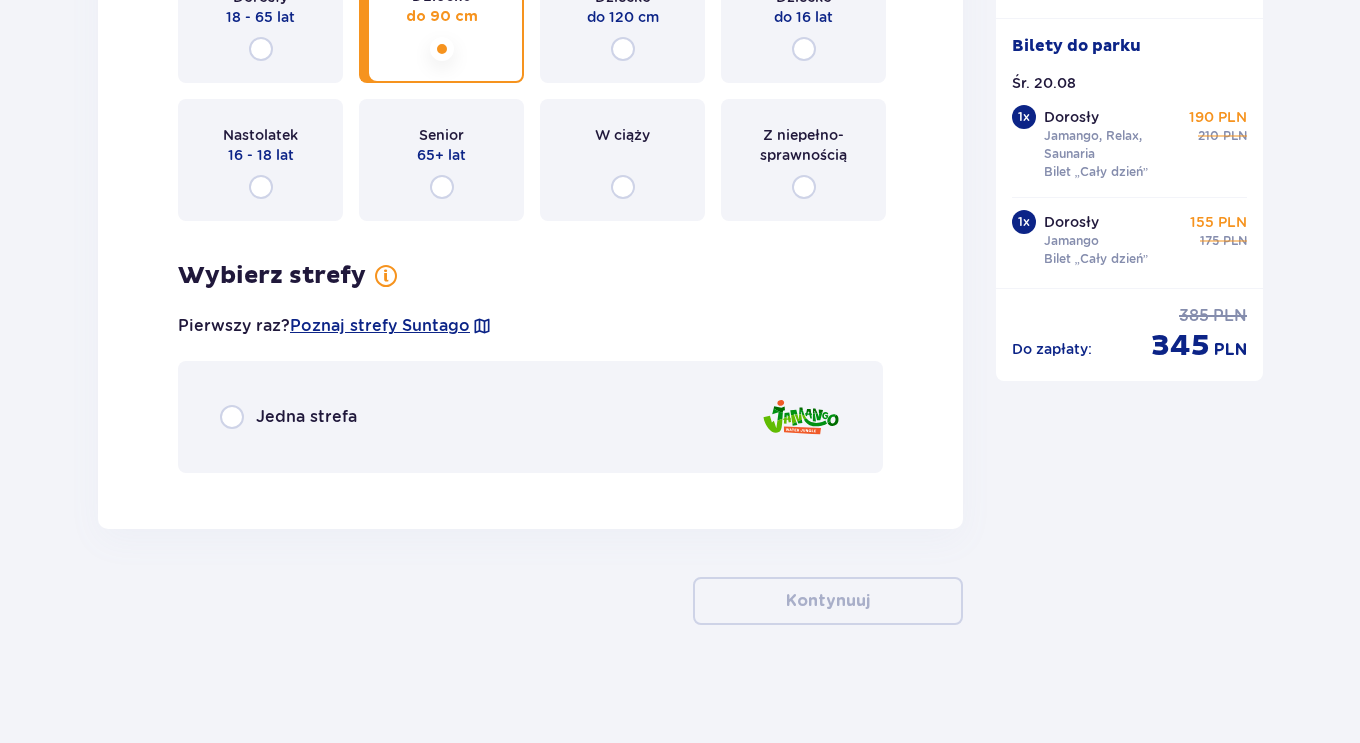 scroll, scrollTop: 4385, scrollLeft: 0, axis: vertical 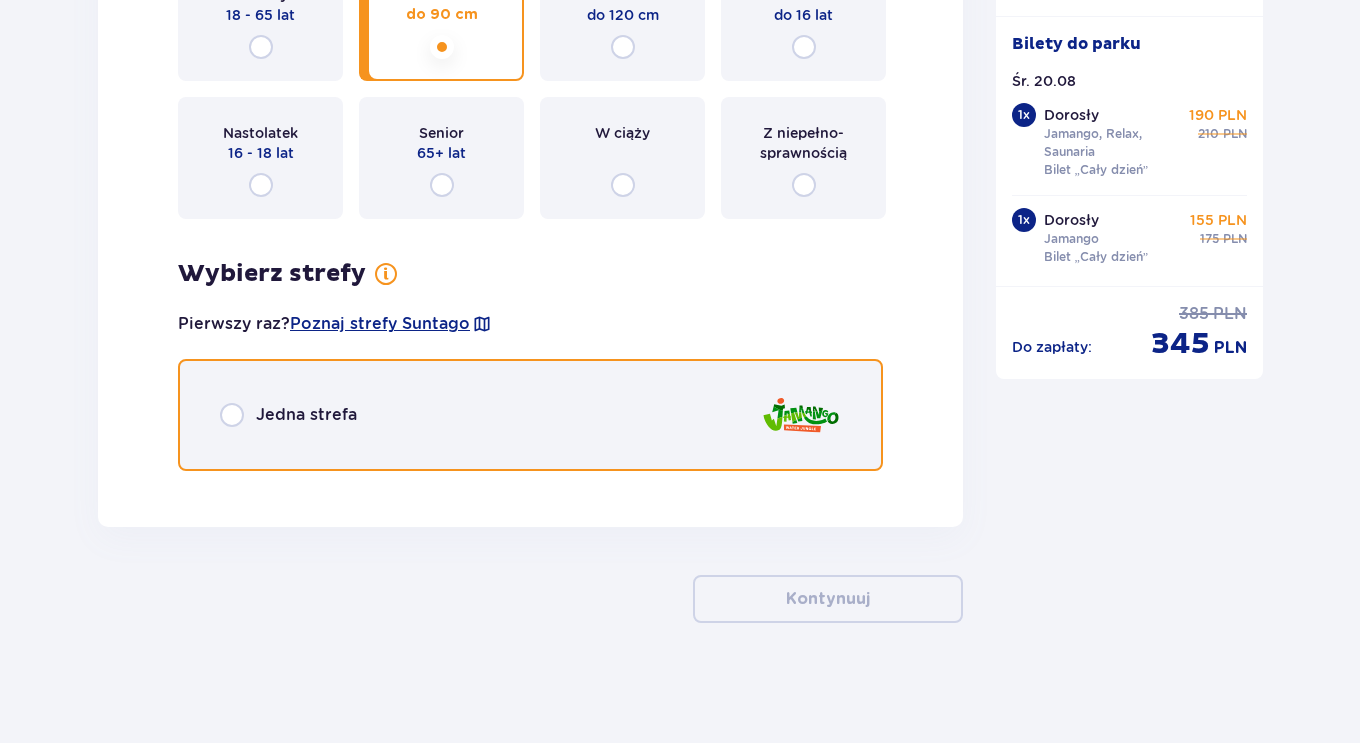 click at bounding box center [232, 415] 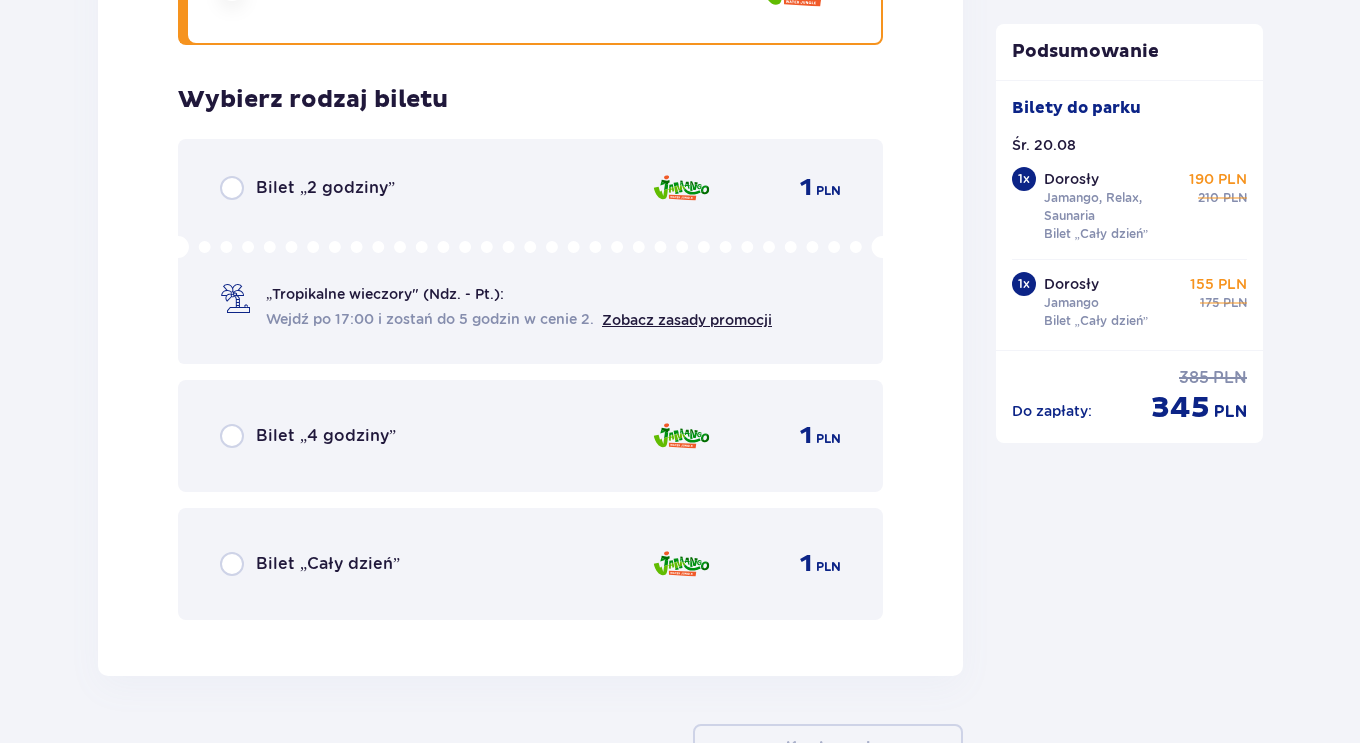 scroll, scrollTop: 4872, scrollLeft: 0, axis: vertical 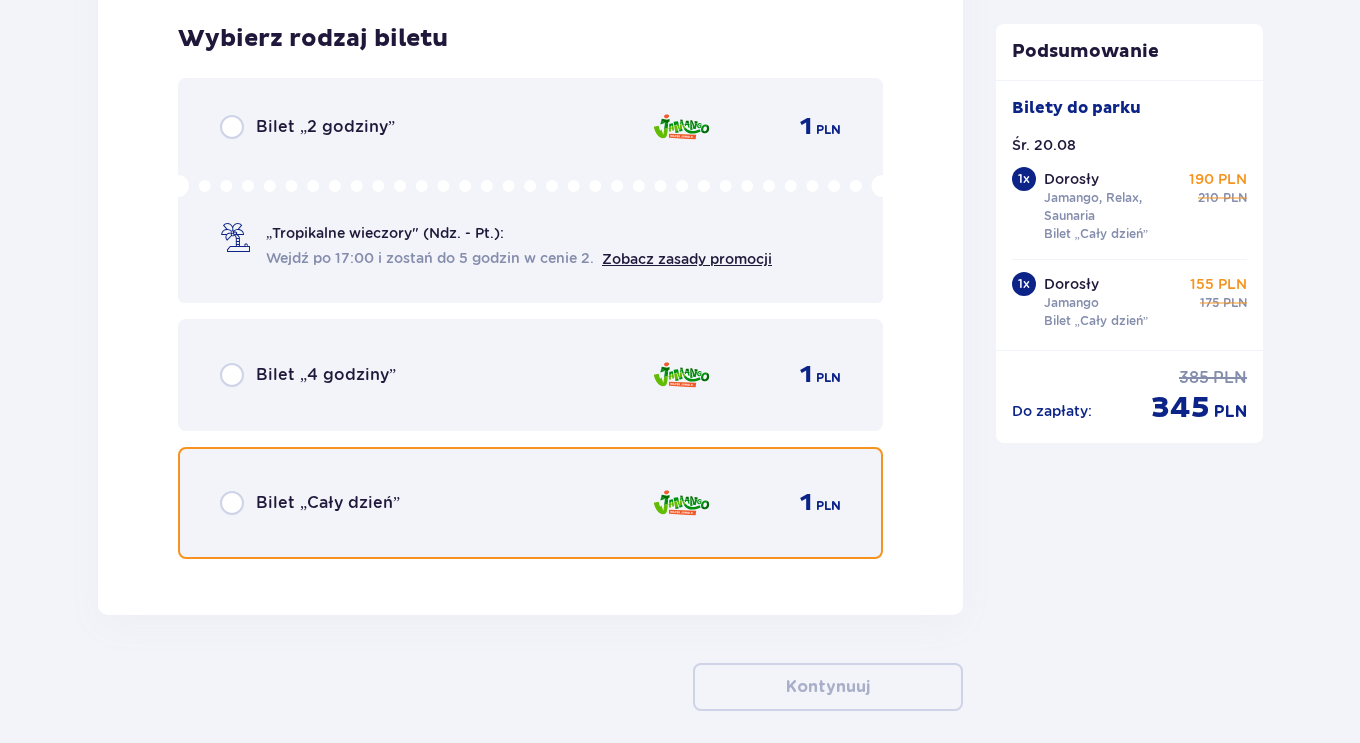 click at bounding box center [232, 503] 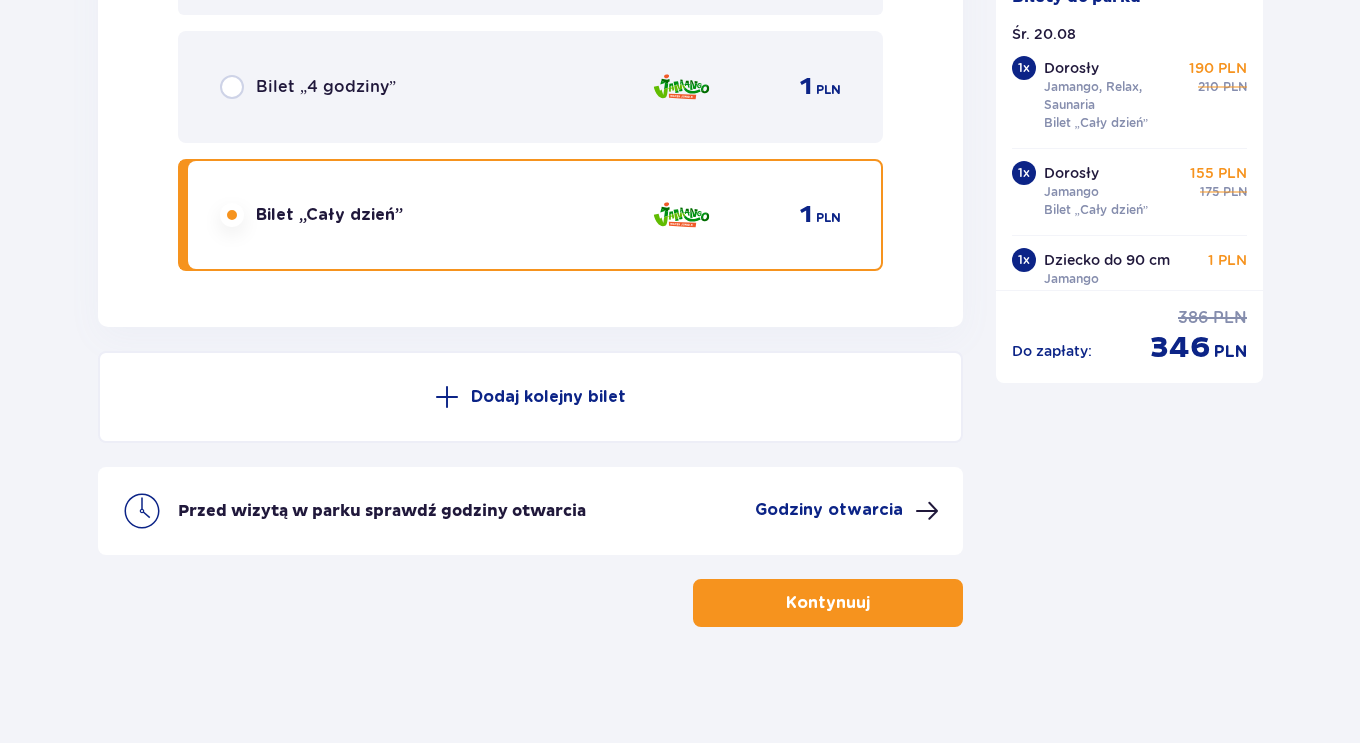 scroll, scrollTop: 5164, scrollLeft: 0, axis: vertical 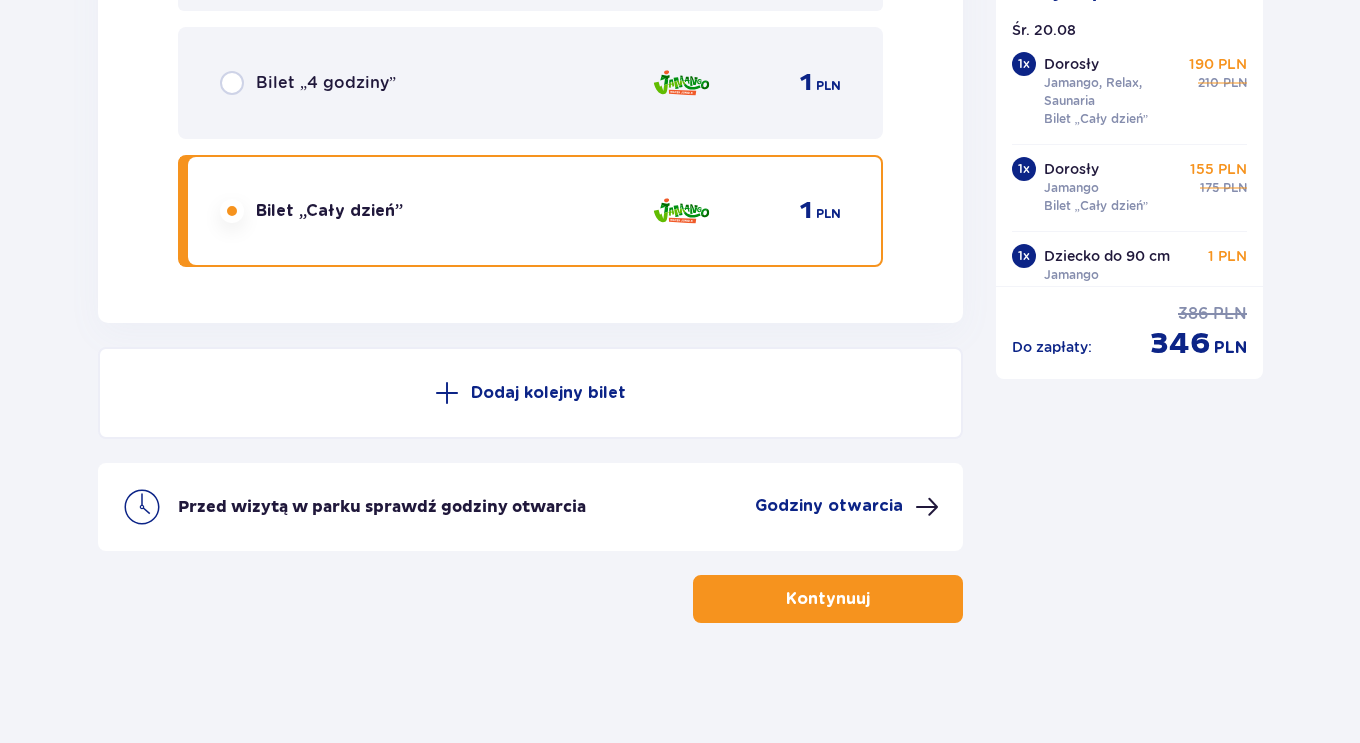click on "Kontynuuj" at bounding box center (828, 599) 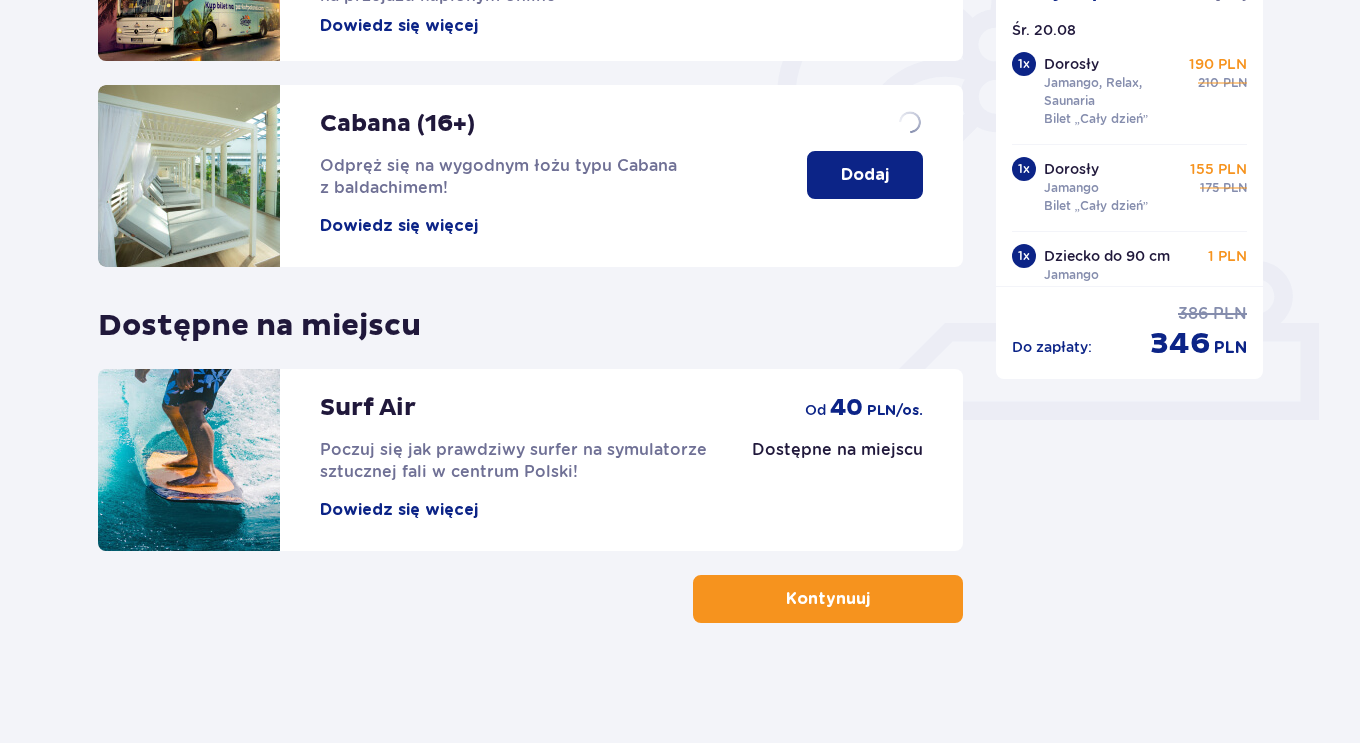 scroll, scrollTop: 0, scrollLeft: 0, axis: both 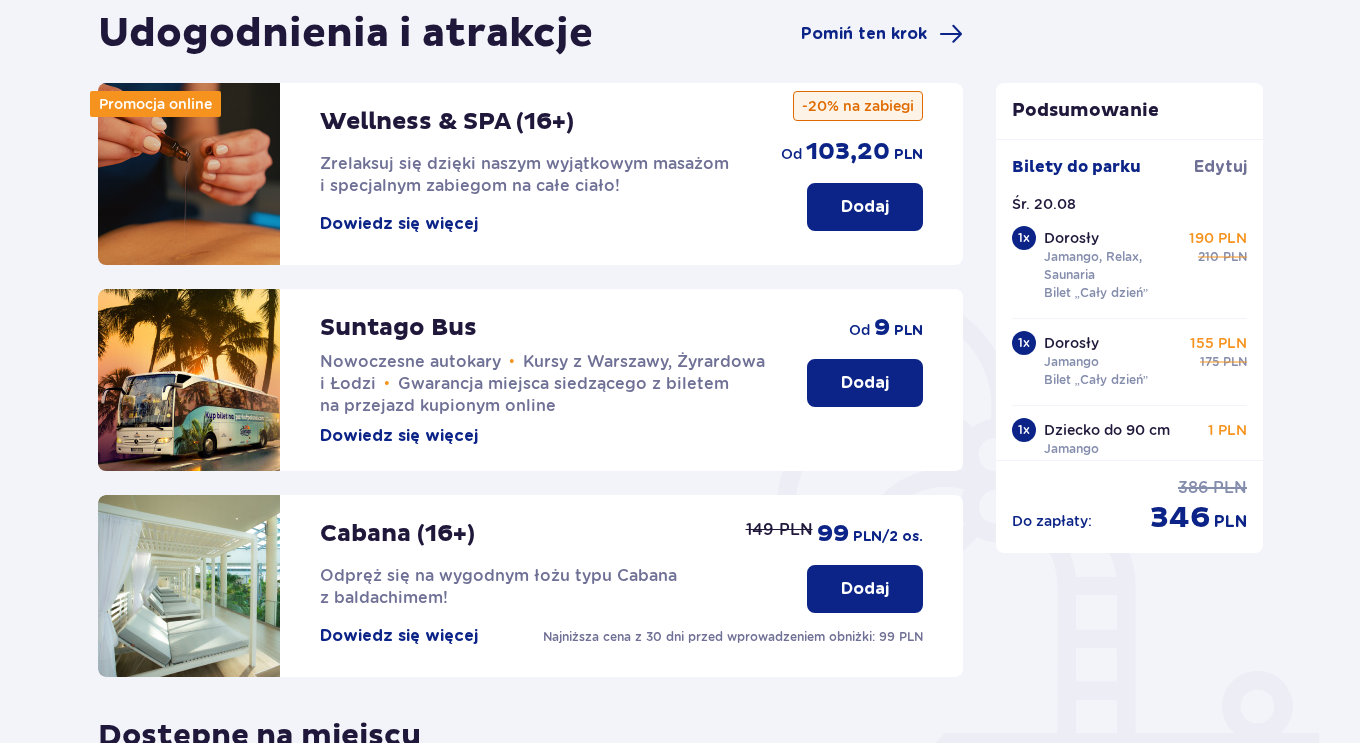 click on "Dowiedz się więcej" at bounding box center [399, 224] 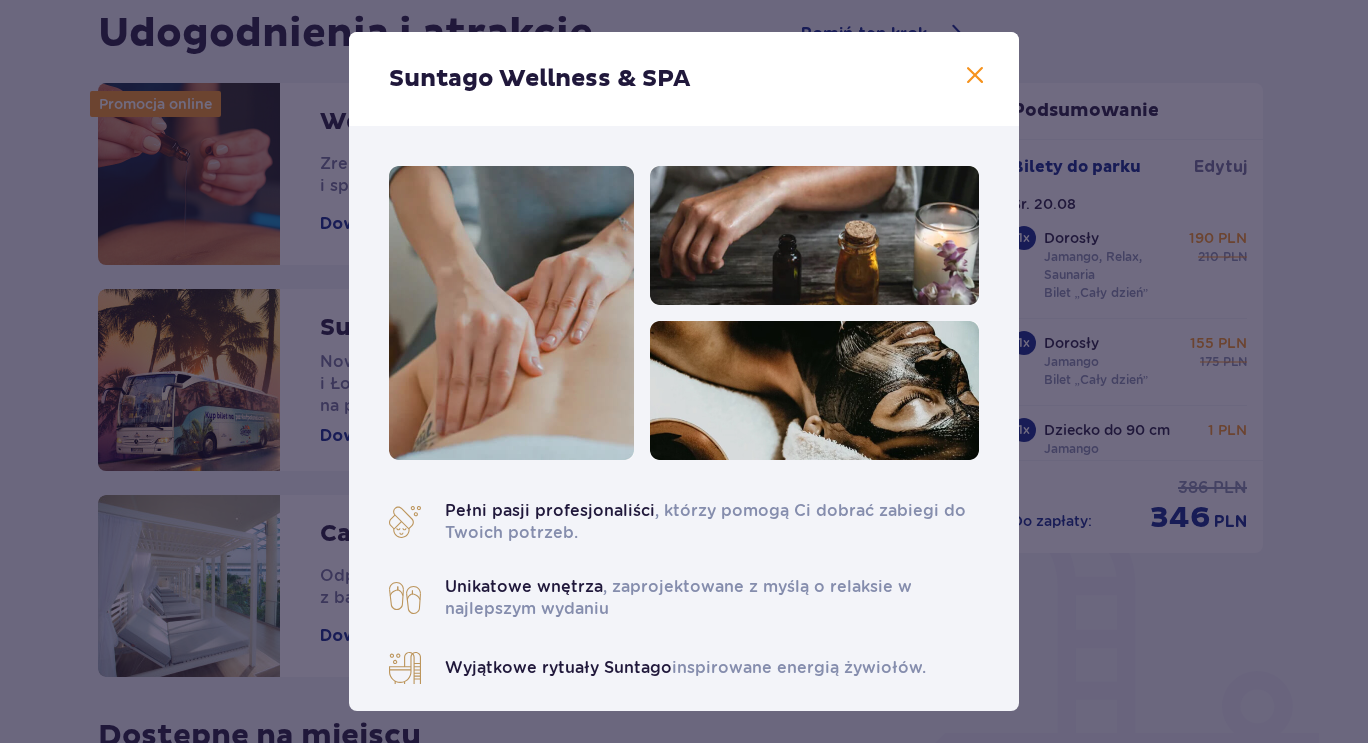 click at bounding box center (975, 76) 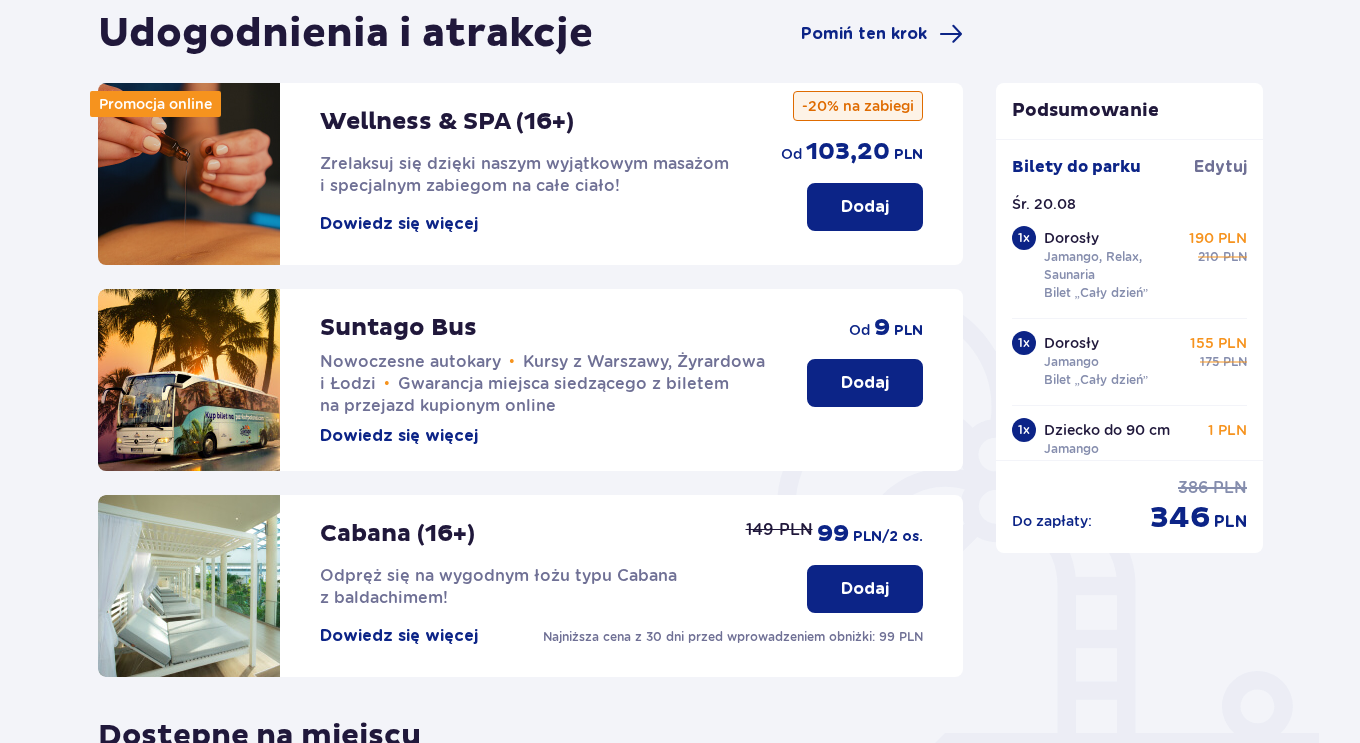 click on "Dodaj" at bounding box center [865, 207] 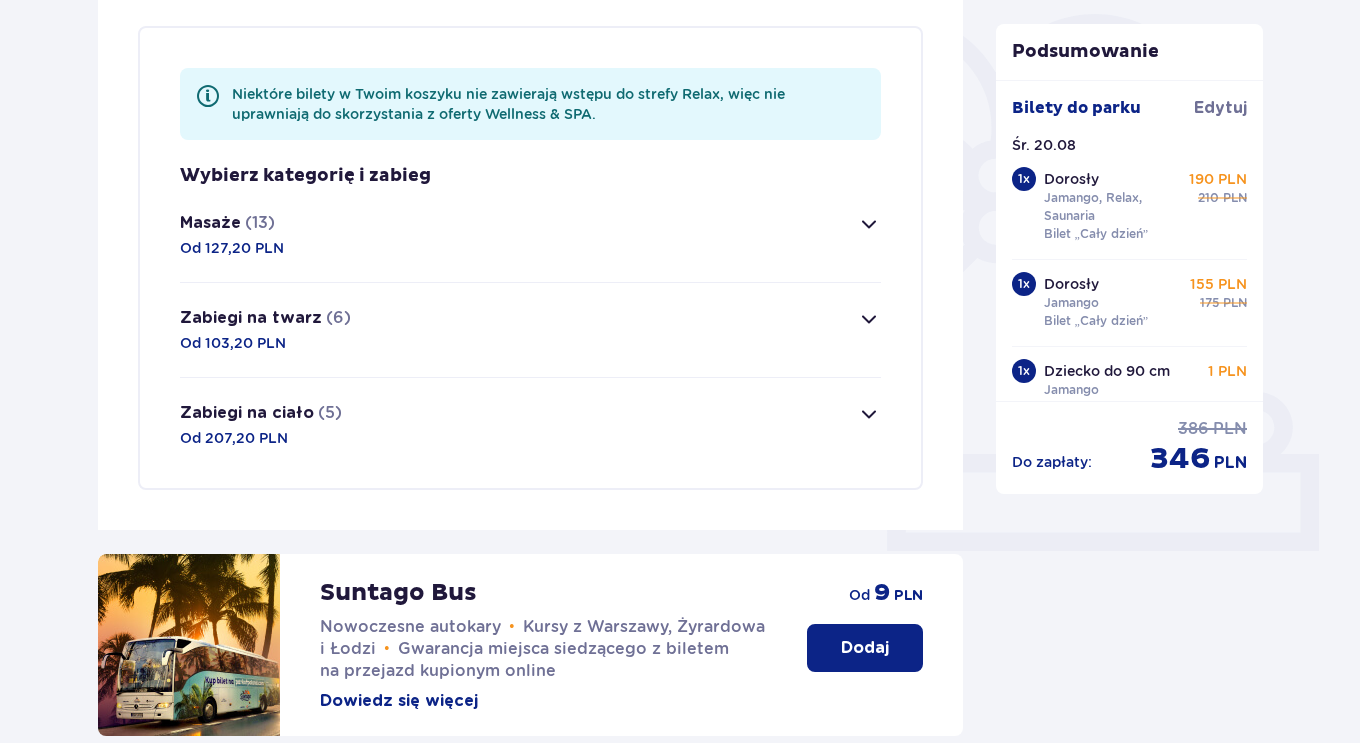 scroll, scrollTop: 484, scrollLeft: 0, axis: vertical 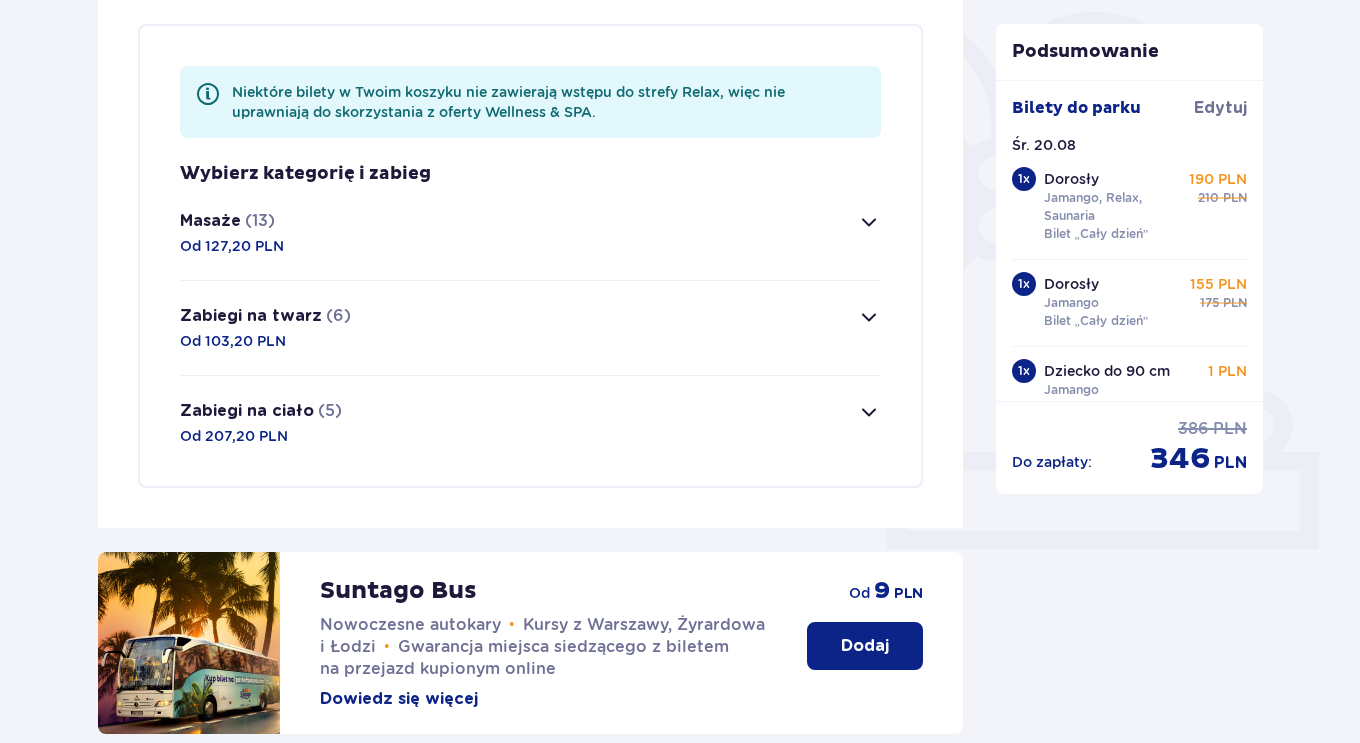 click at bounding box center [869, 222] 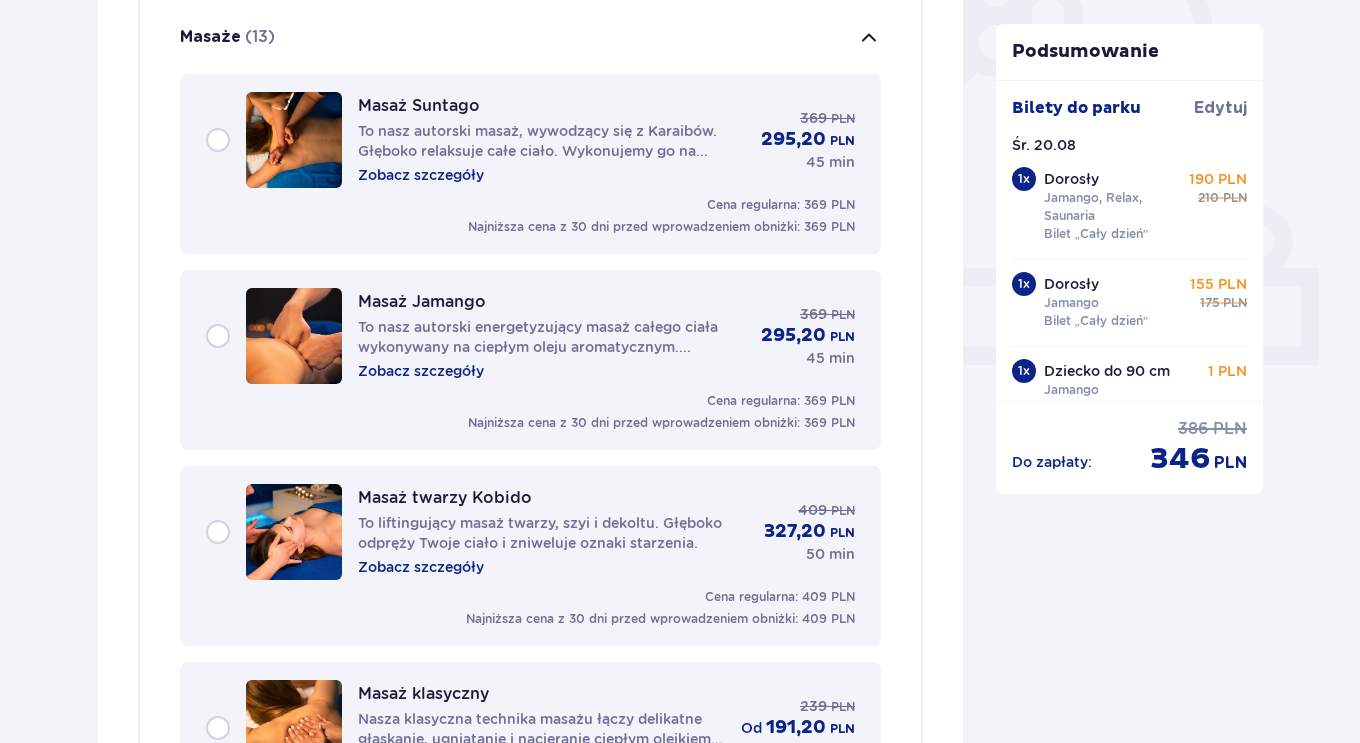 scroll, scrollTop: 670, scrollLeft: 0, axis: vertical 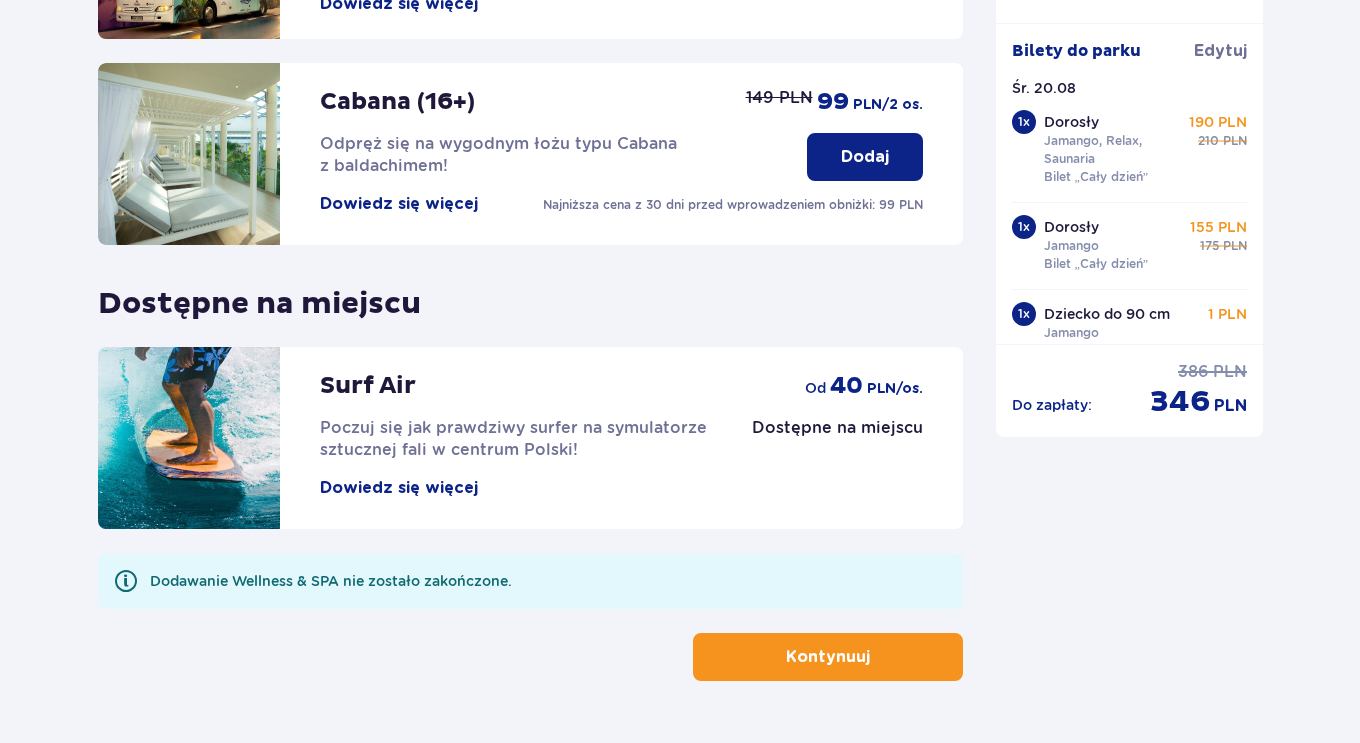 click on "Kontynuuj" at bounding box center (828, 657) 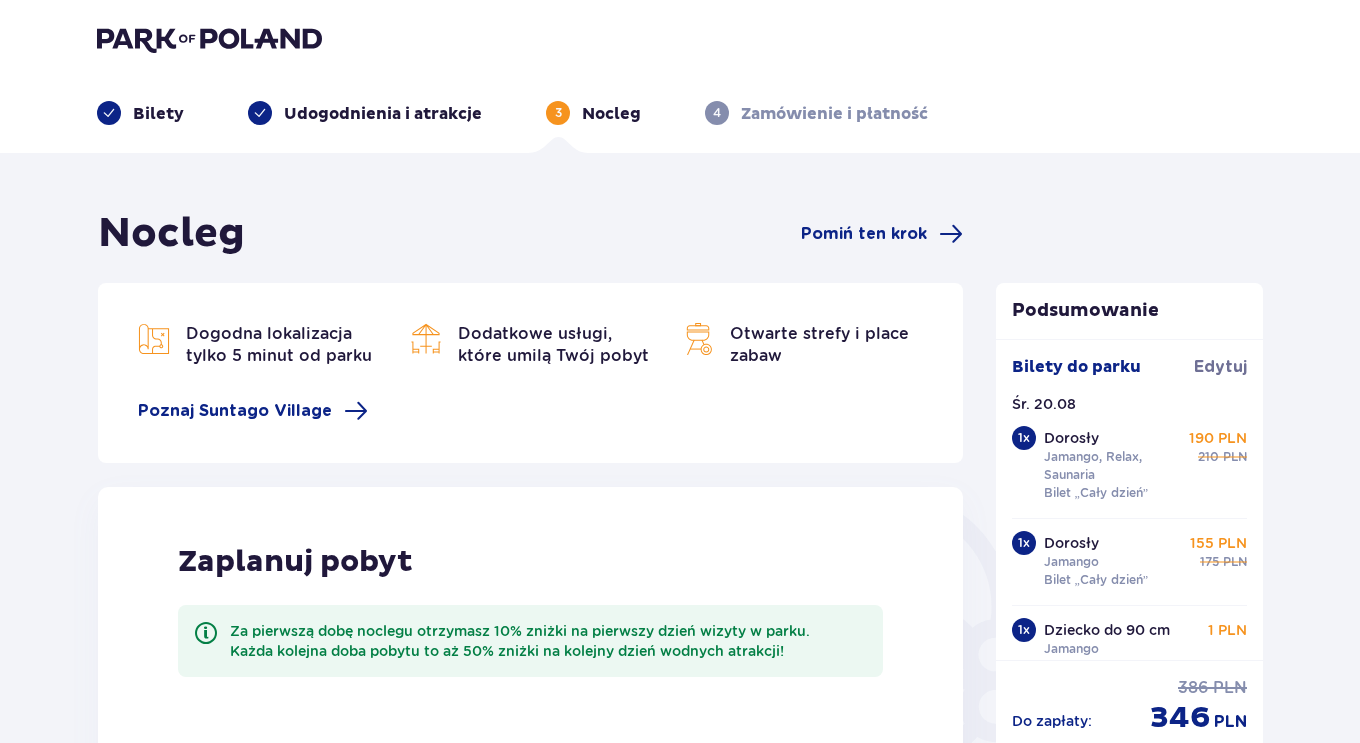 scroll, scrollTop: 0, scrollLeft: 0, axis: both 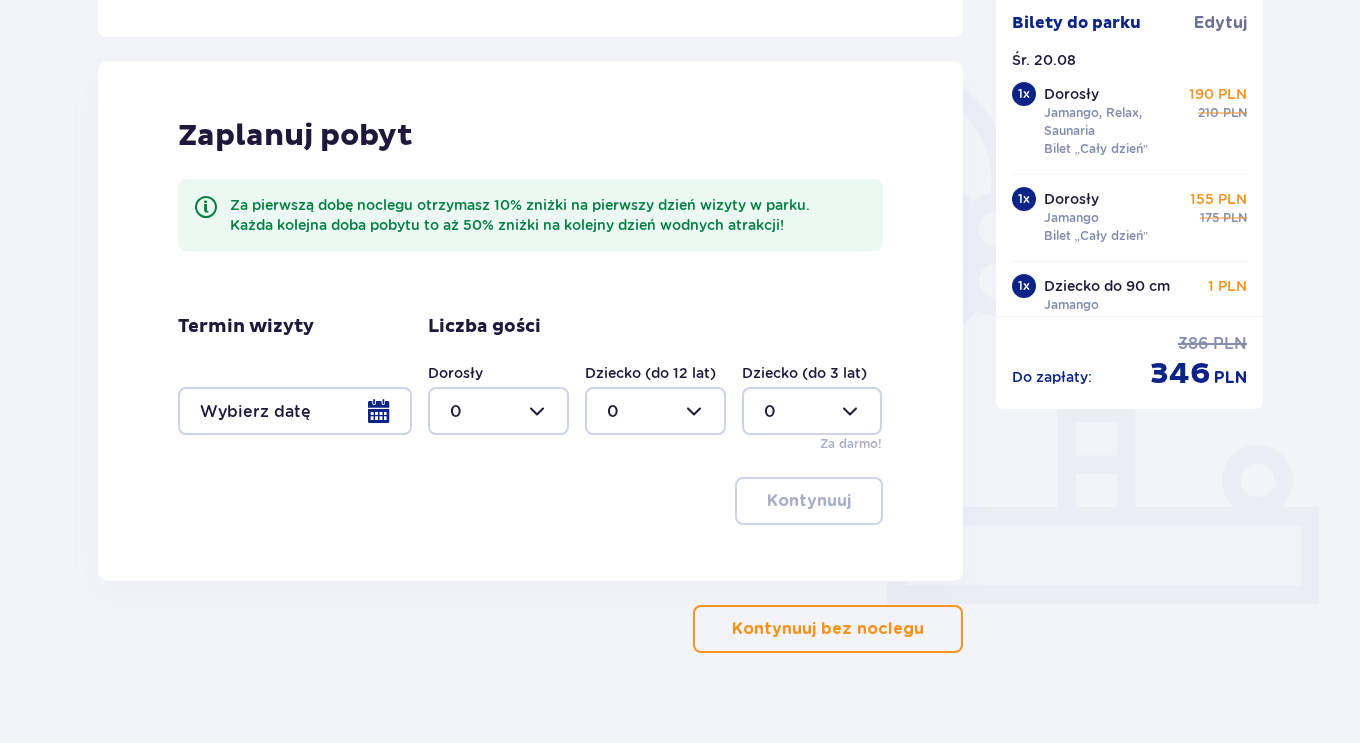 click on "Kontynuuj bez noclegu" at bounding box center [828, 629] 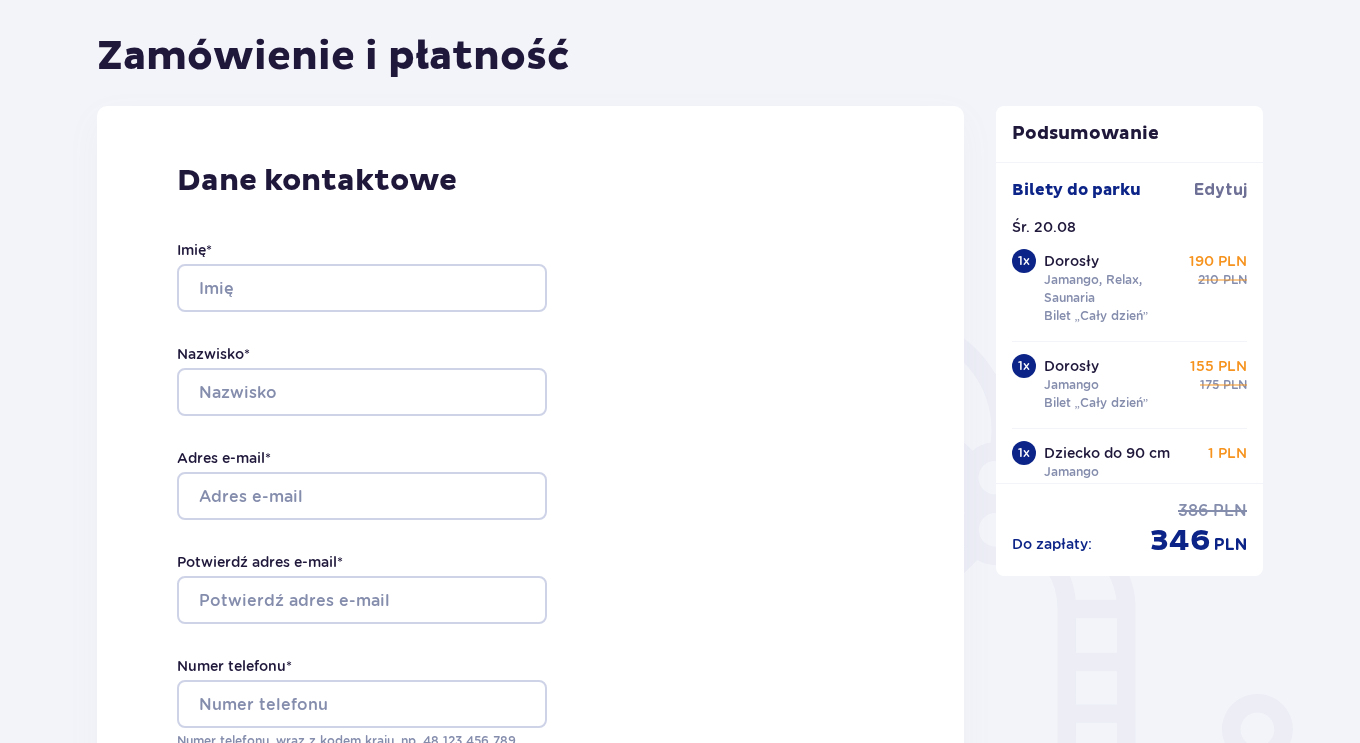 scroll, scrollTop: 0, scrollLeft: 0, axis: both 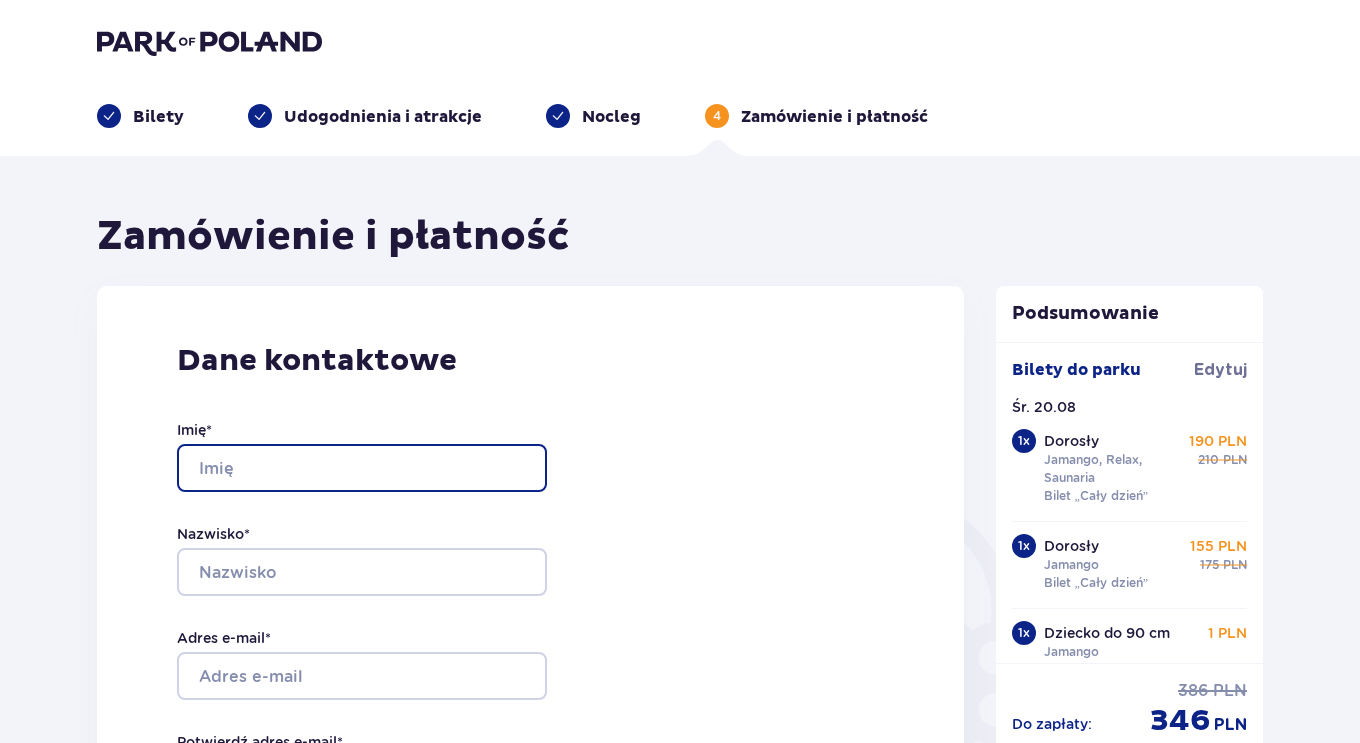 click on "Imię *" at bounding box center [362, 468] 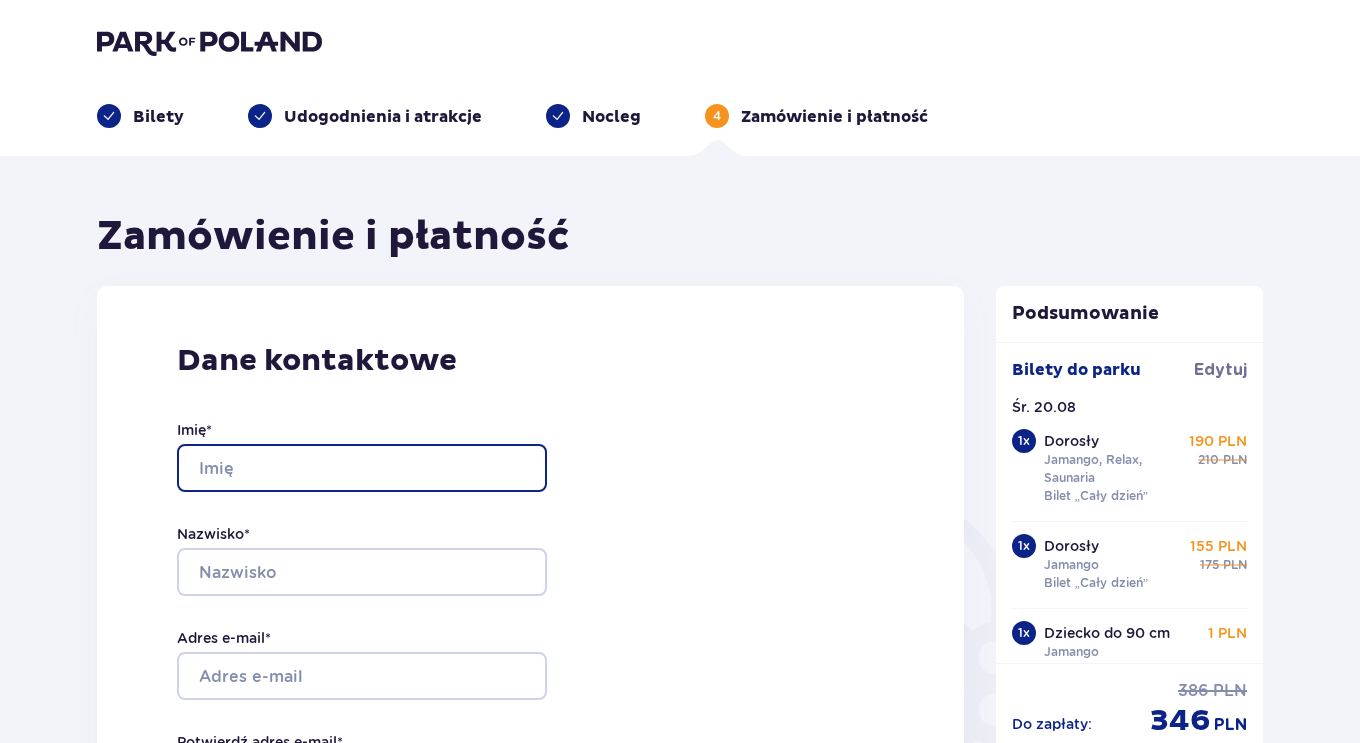 type on "Agnieszka" 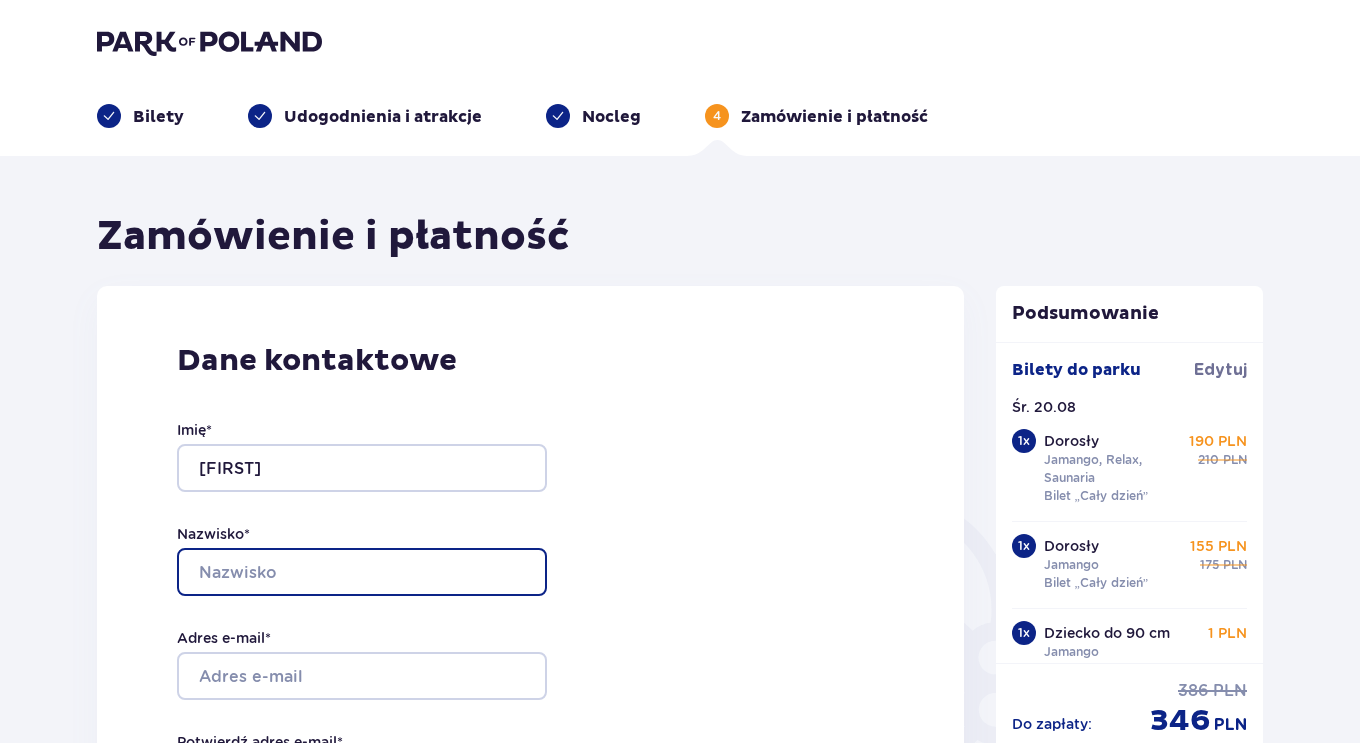 type on "Wojdyna" 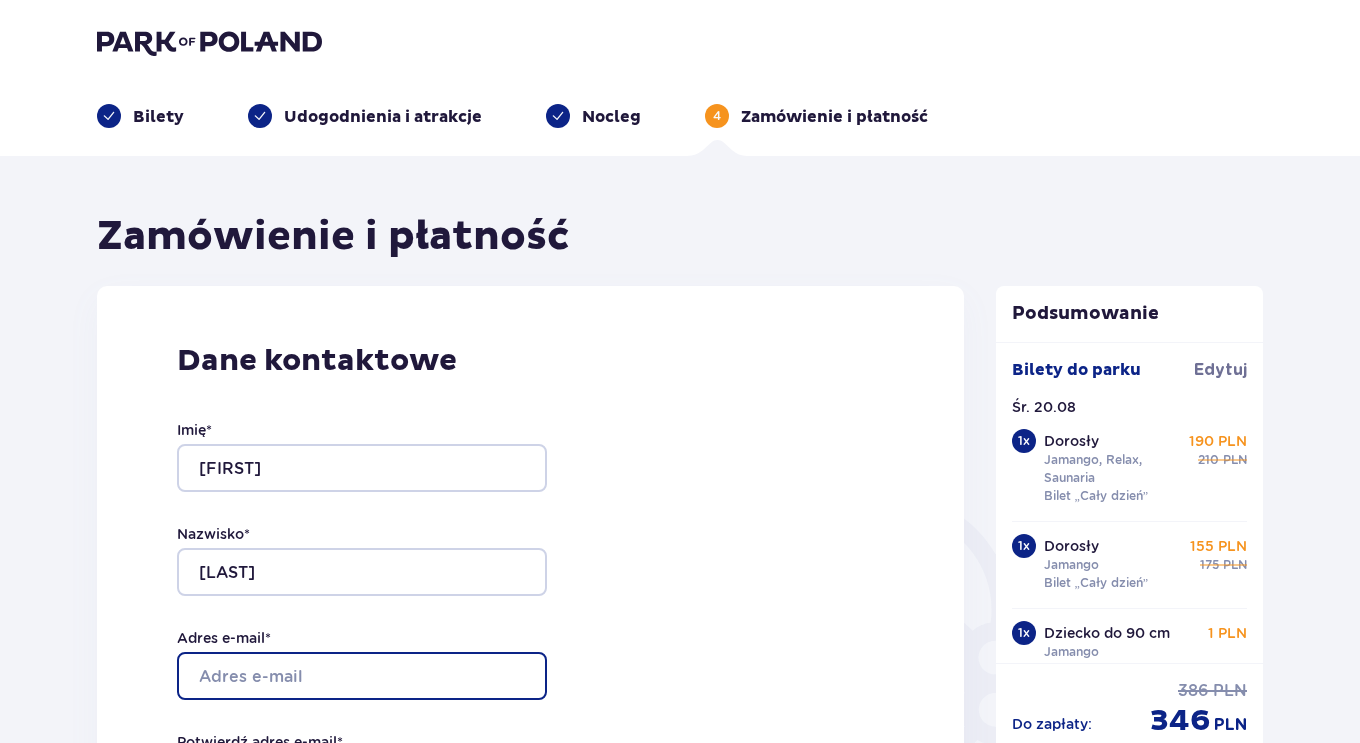 type on "[USERNAME]@example.com" 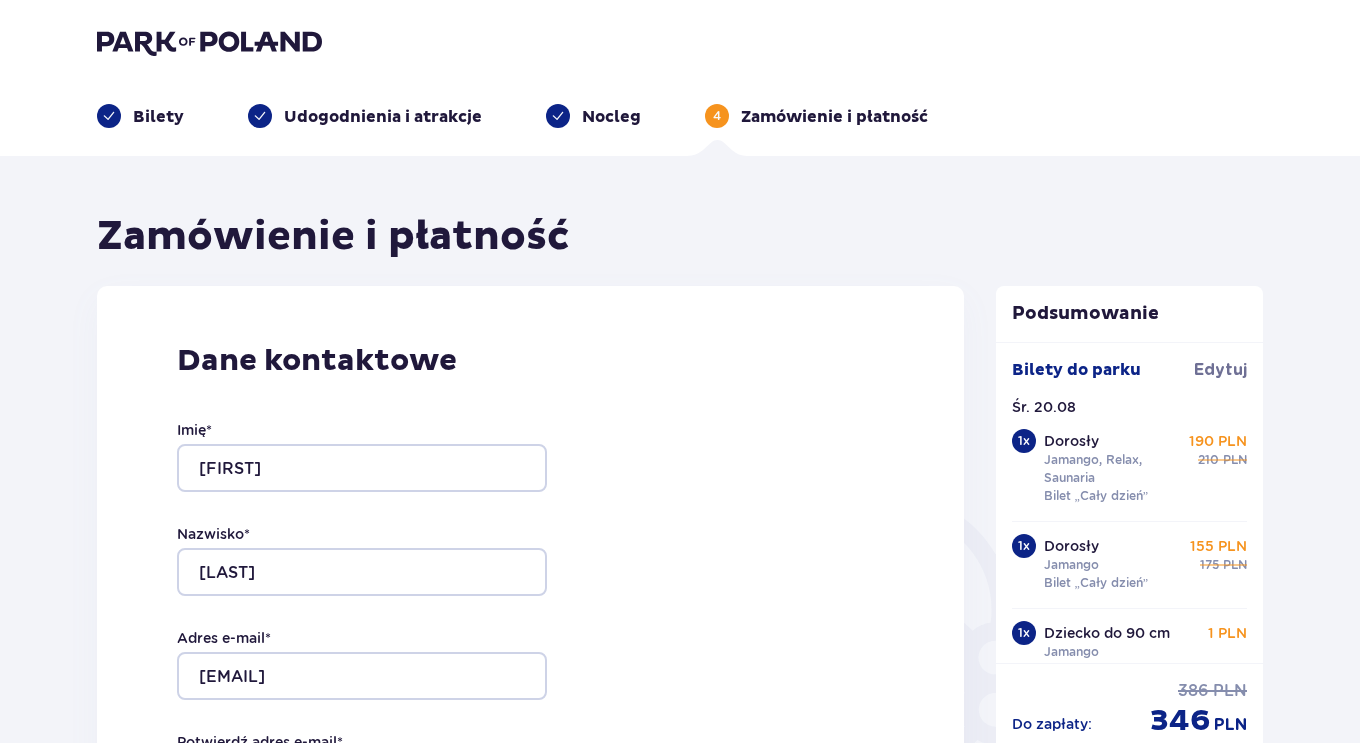 type on "[USERNAME]@example.com" 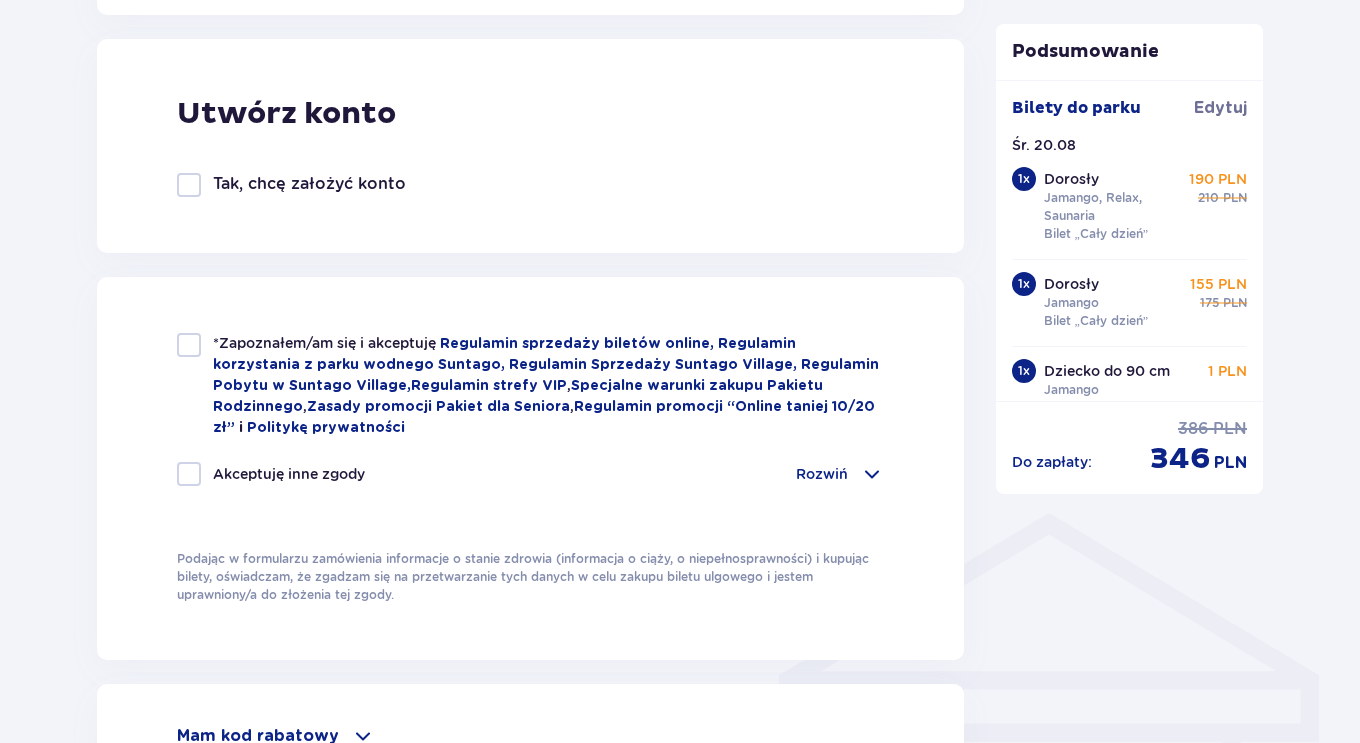 scroll, scrollTop: 1119, scrollLeft: 0, axis: vertical 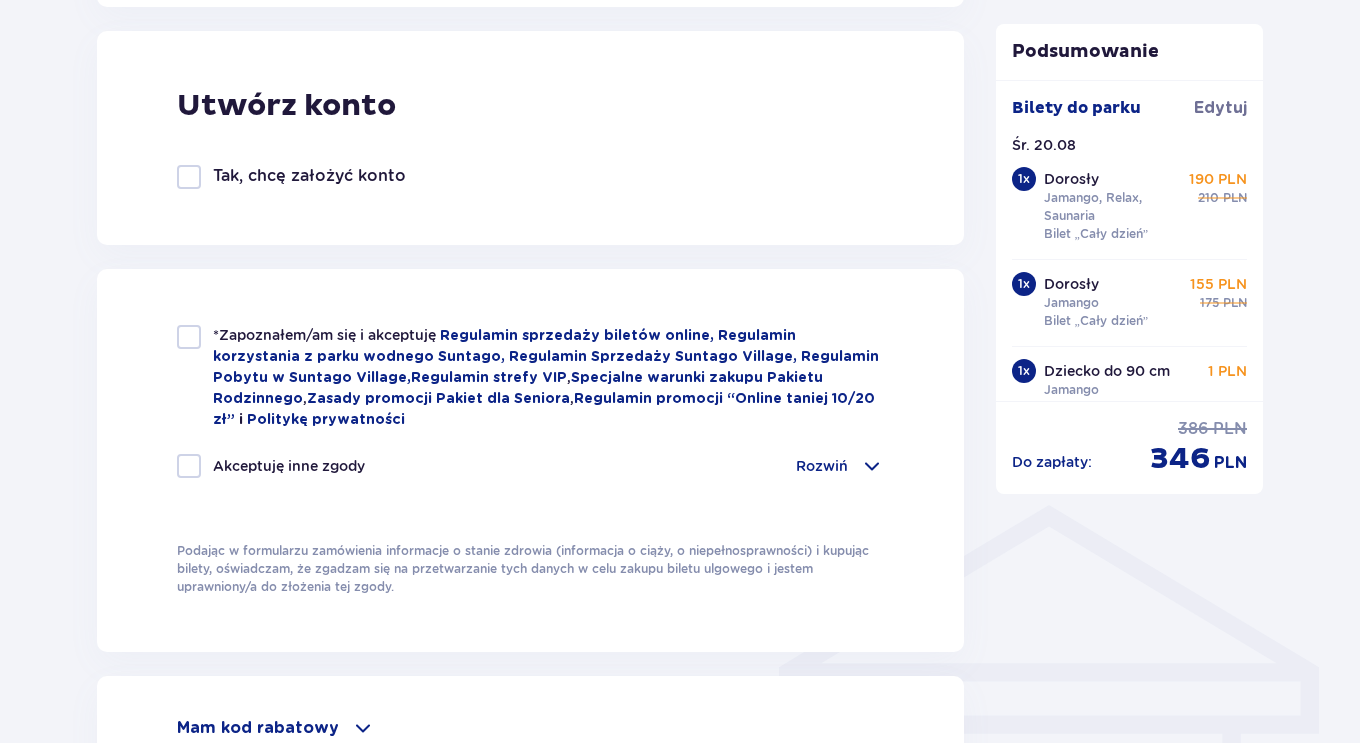 click at bounding box center [189, 337] 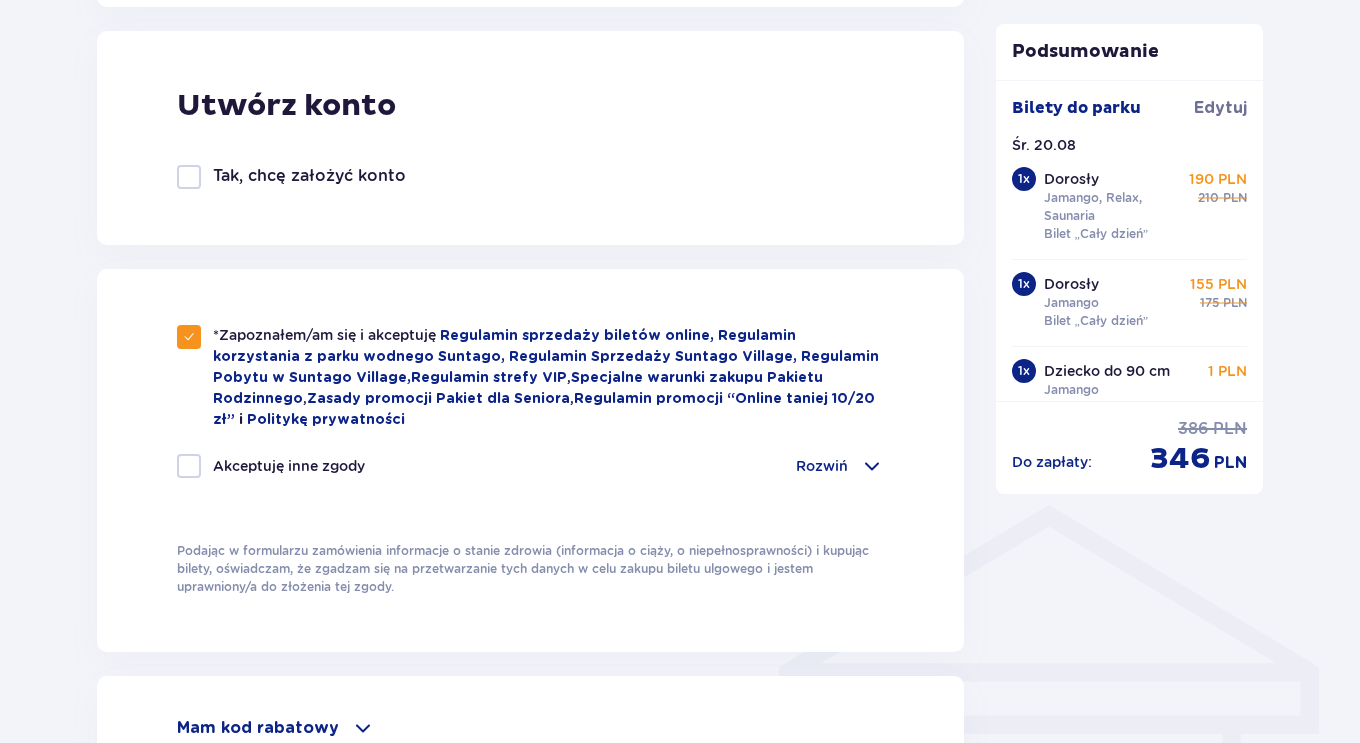 click at bounding box center (189, 466) 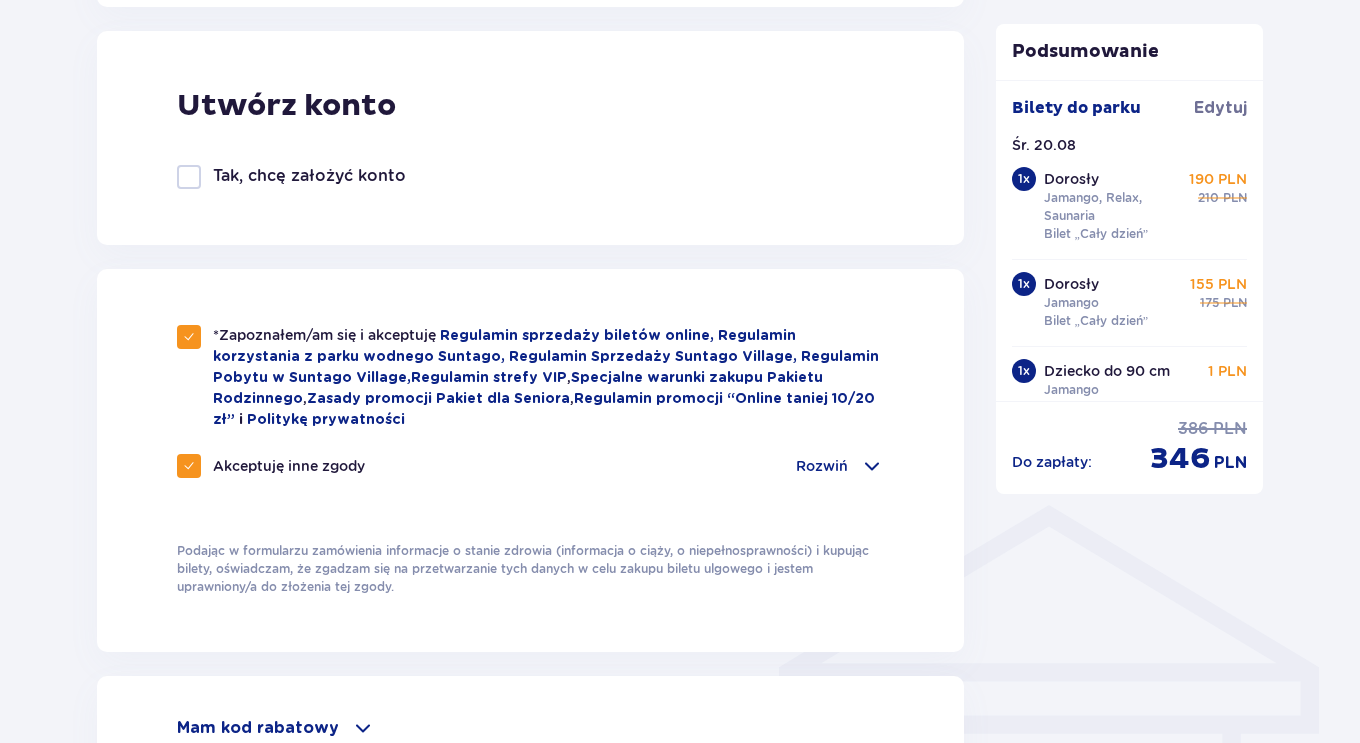 scroll, scrollTop: 1122, scrollLeft: 0, axis: vertical 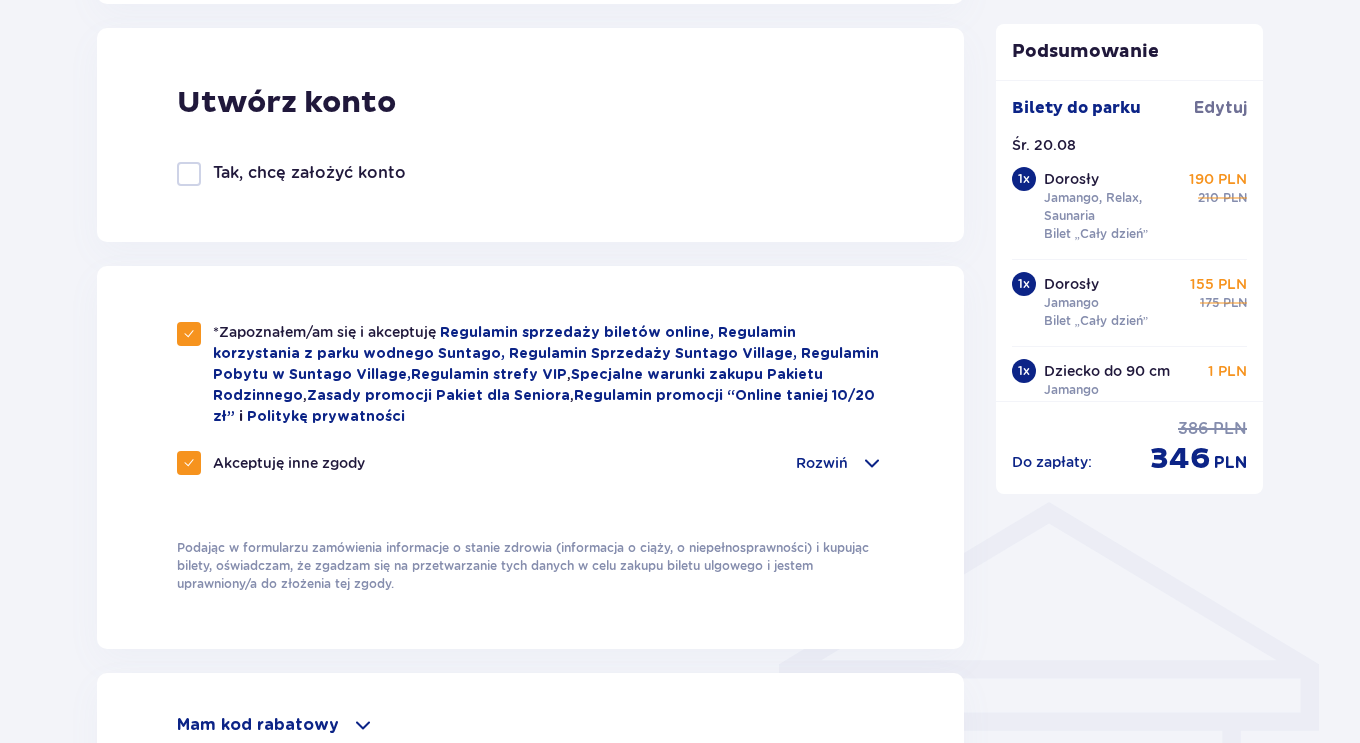 click on "155 PLN" at bounding box center (1218, 284) 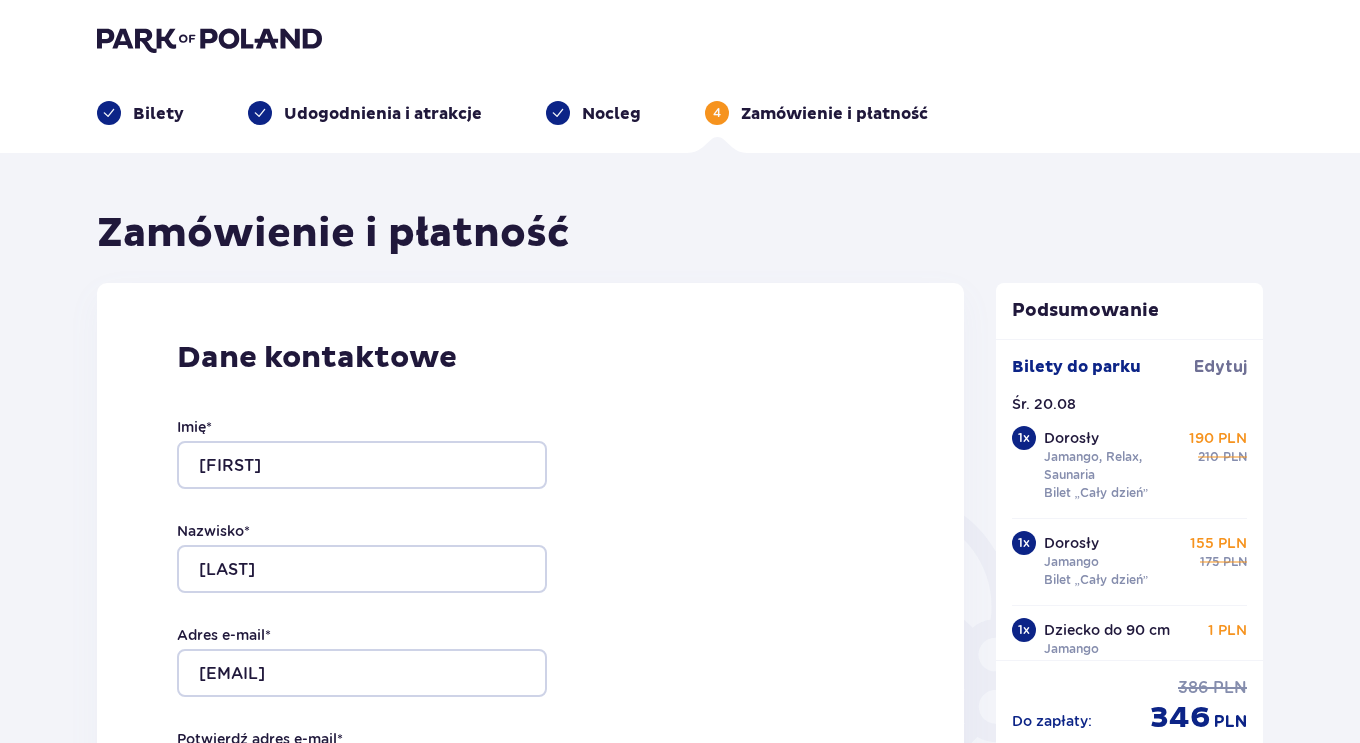 scroll, scrollTop: 0, scrollLeft: 0, axis: both 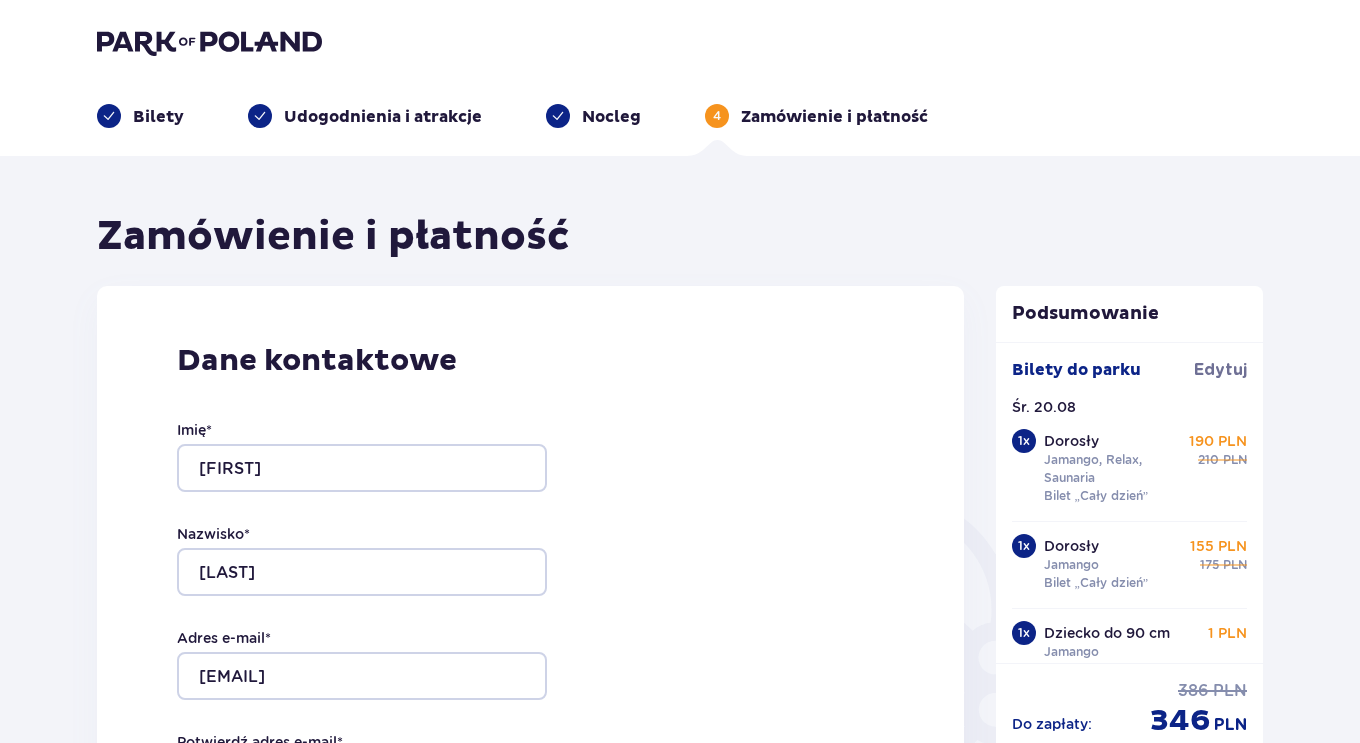 click at bounding box center (109, 116) 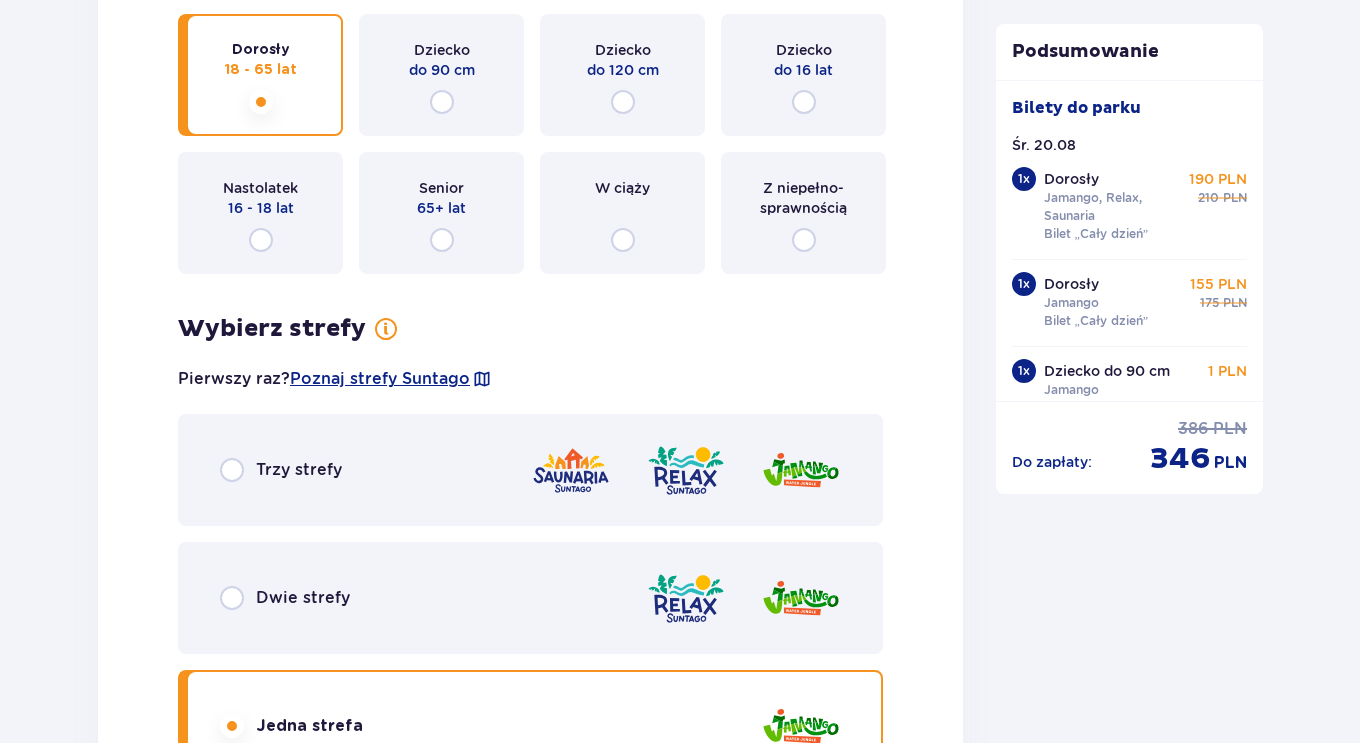 scroll, scrollTop: 2989, scrollLeft: 0, axis: vertical 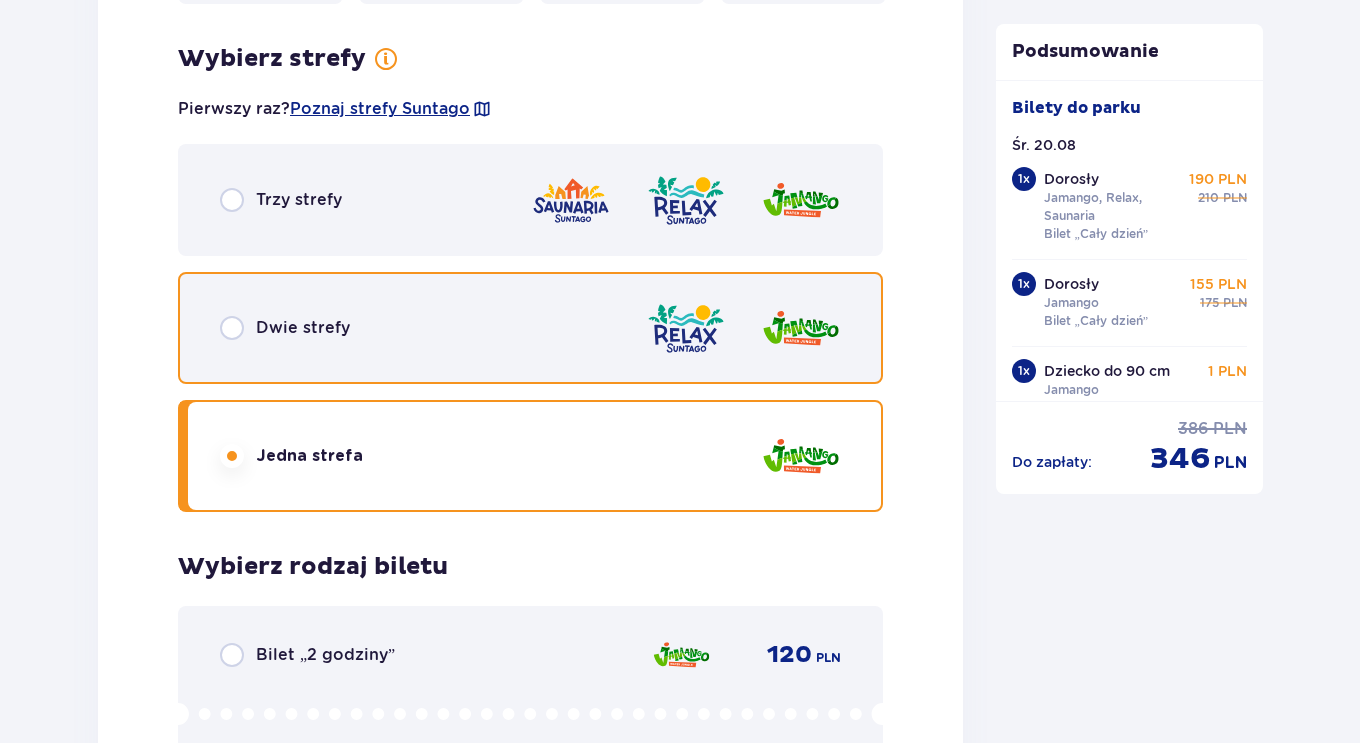 click at bounding box center (232, 328) 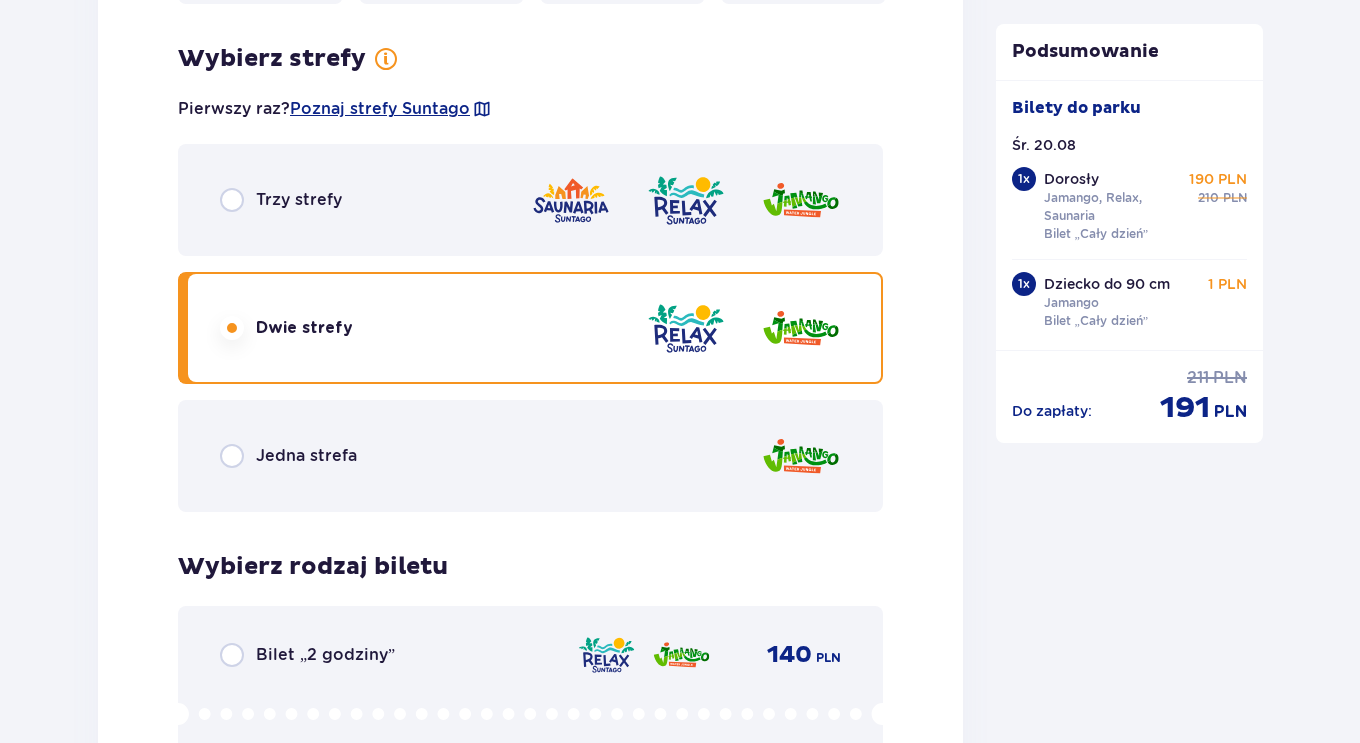 scroll, scrollTop: 3517, scrollLeft: 0, axis: vertical 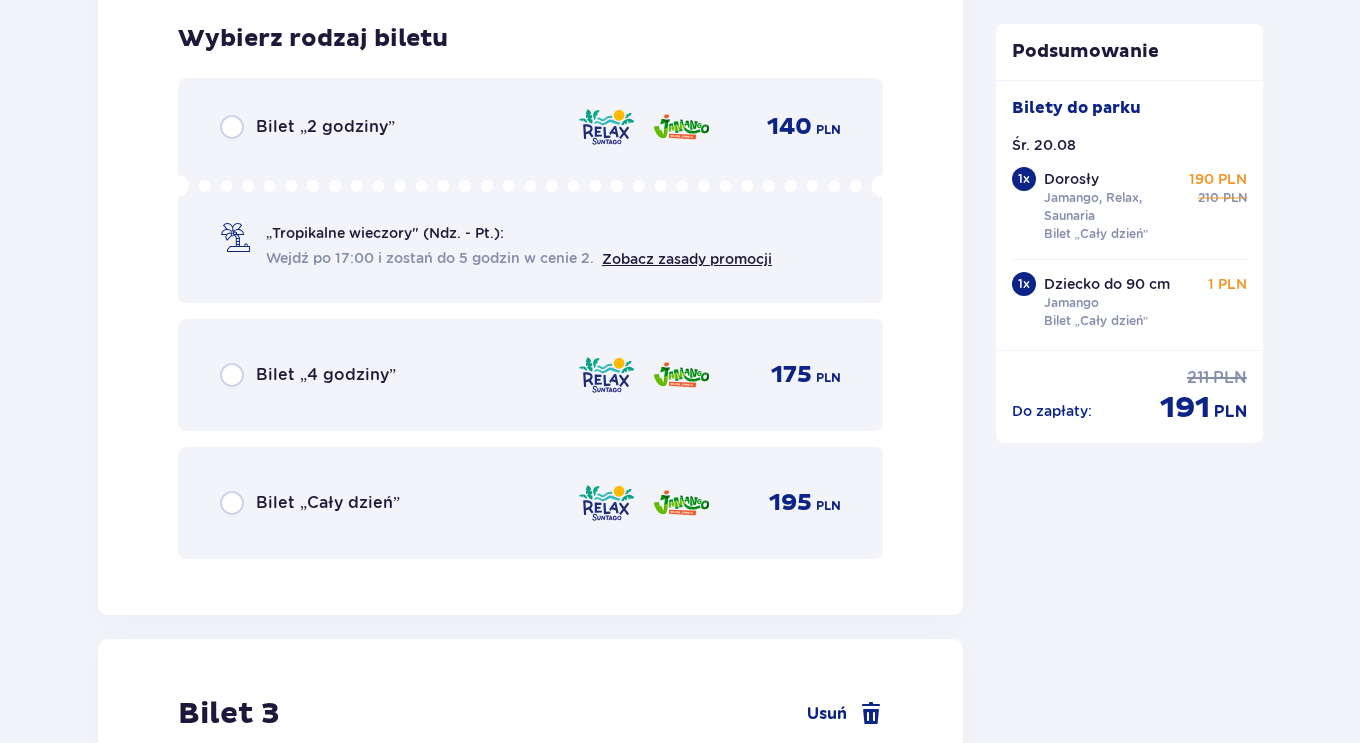 click on "Bilet „Cały dzień”" at bounding box center (310, 503) 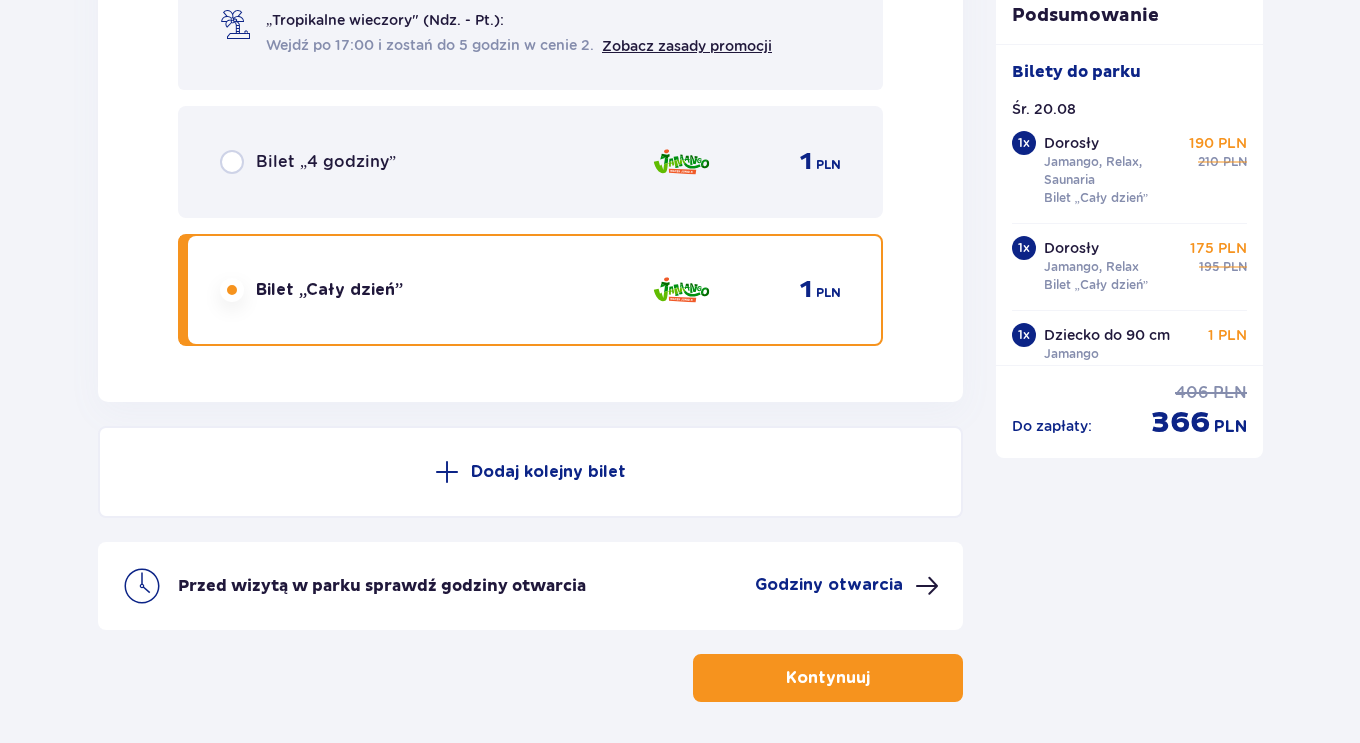 scroll, scrollTop: 5164, scrollLeft: 0, axis: vertical 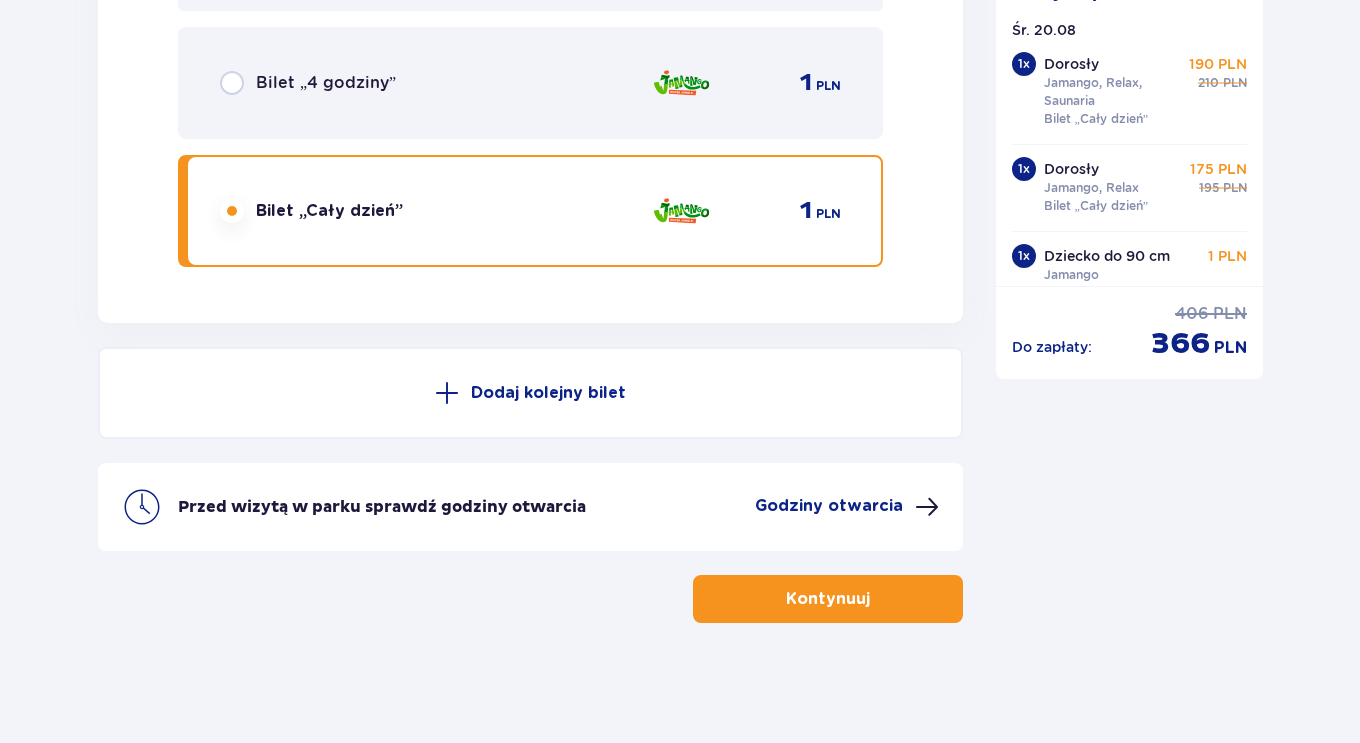 click on "Kontynuuj" at bounding box center [828, 599] 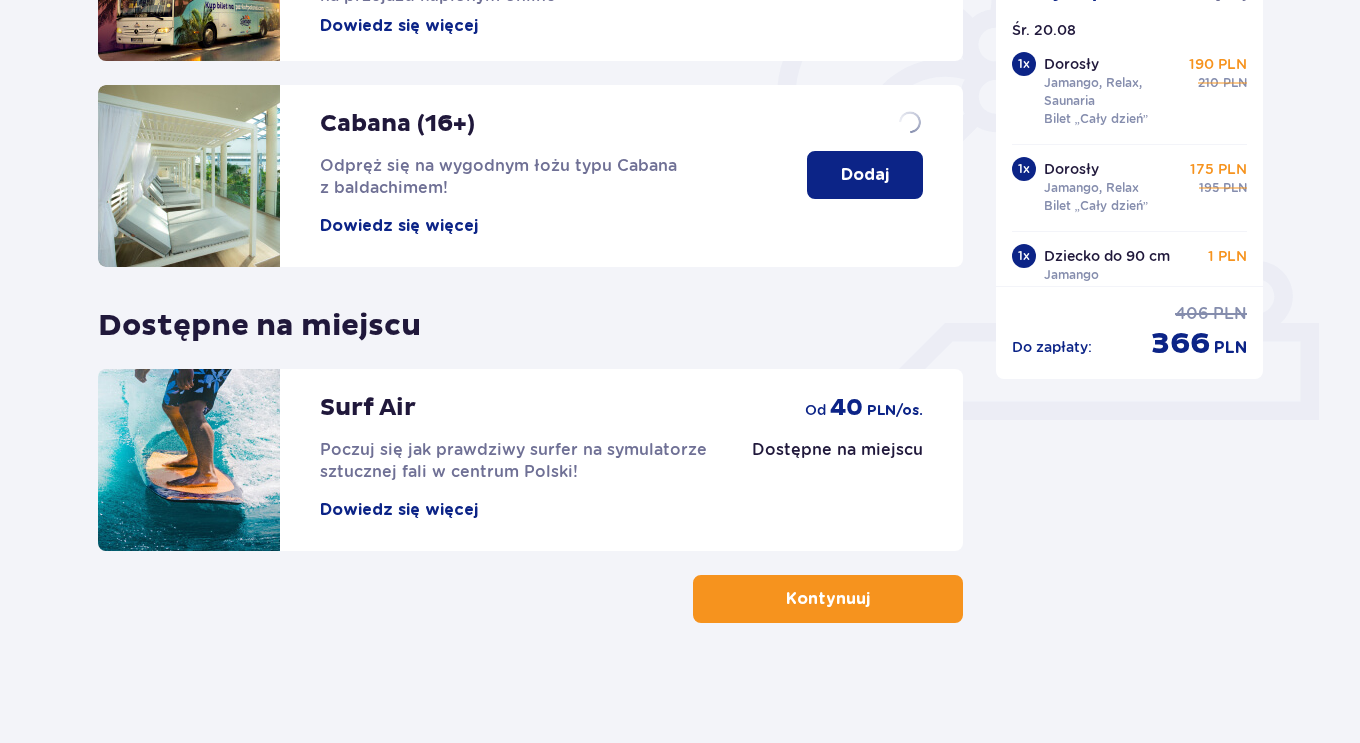 scroll, scrollTop: 0, scrollLeft: 0, axis: both 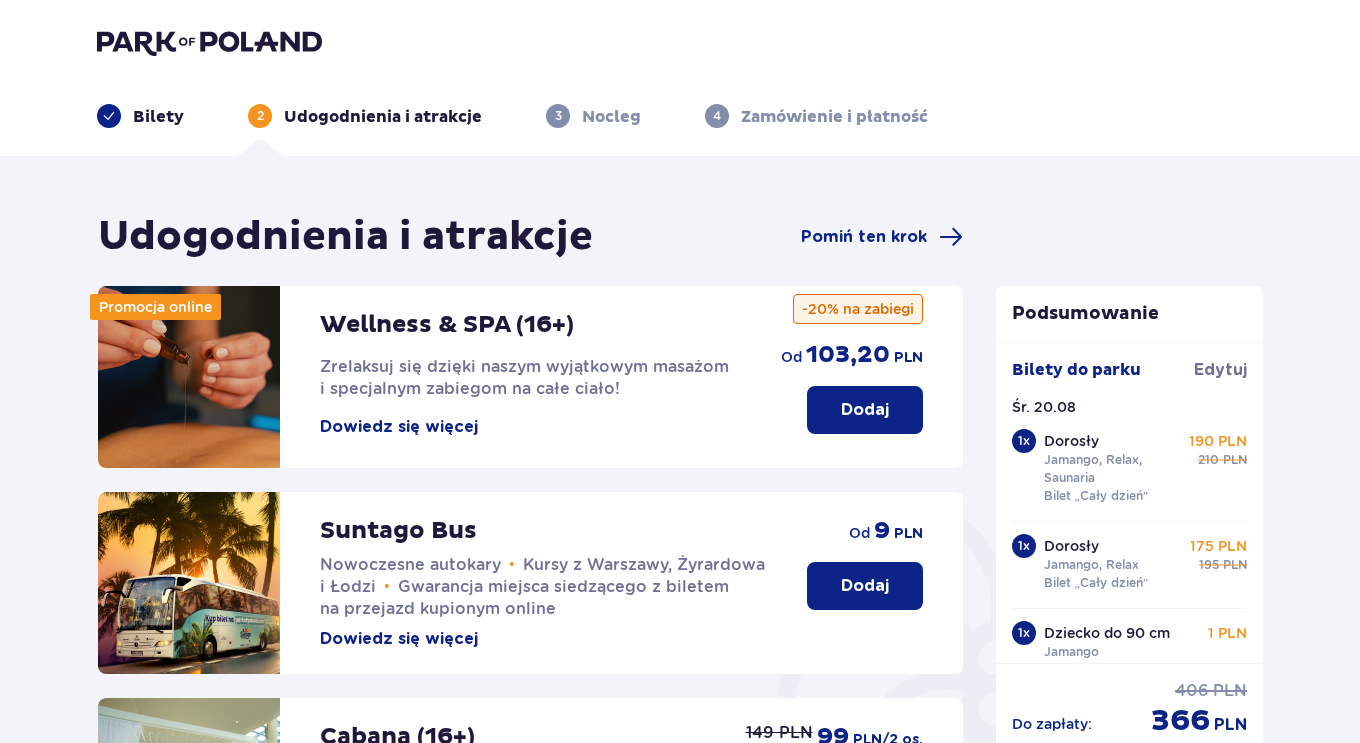 click on "Dodaj" at bounding box center [865, 586] 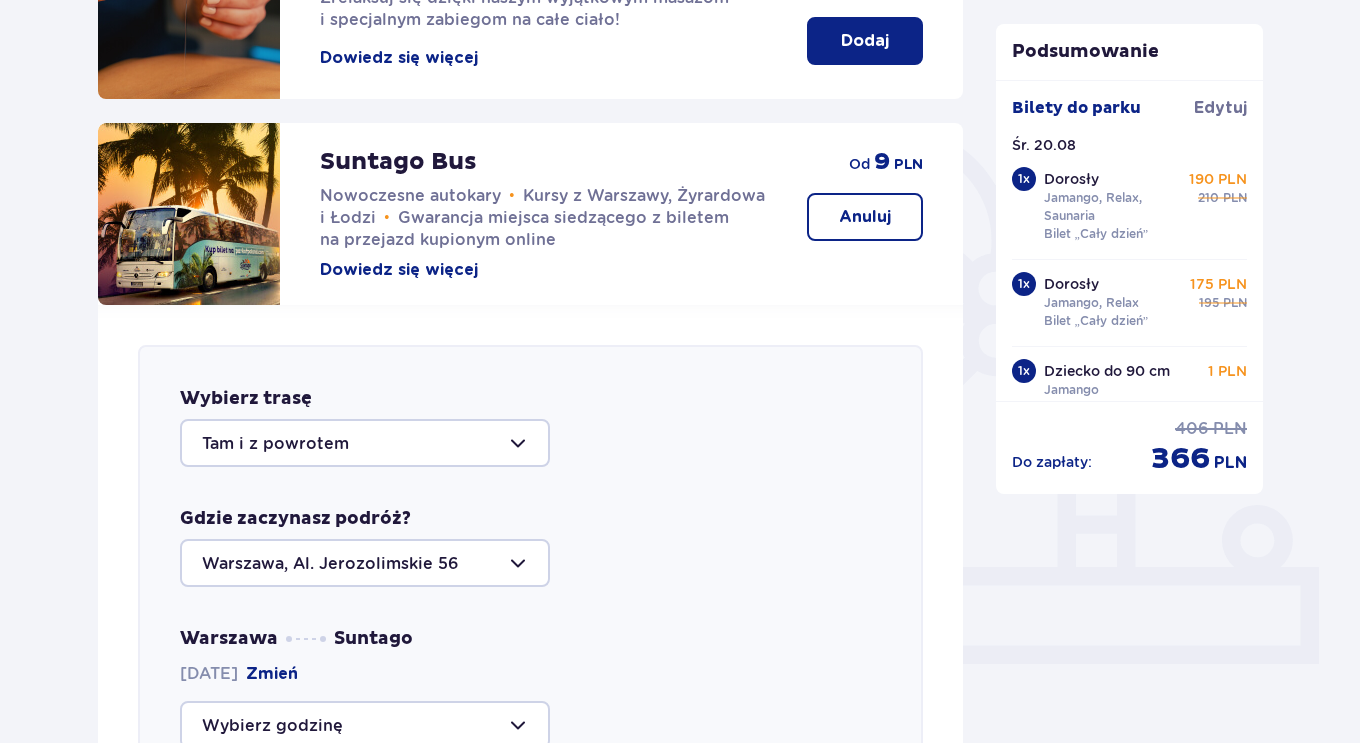 scroll, scrollTop: 379, scrollLeft: 0, axis: vertical 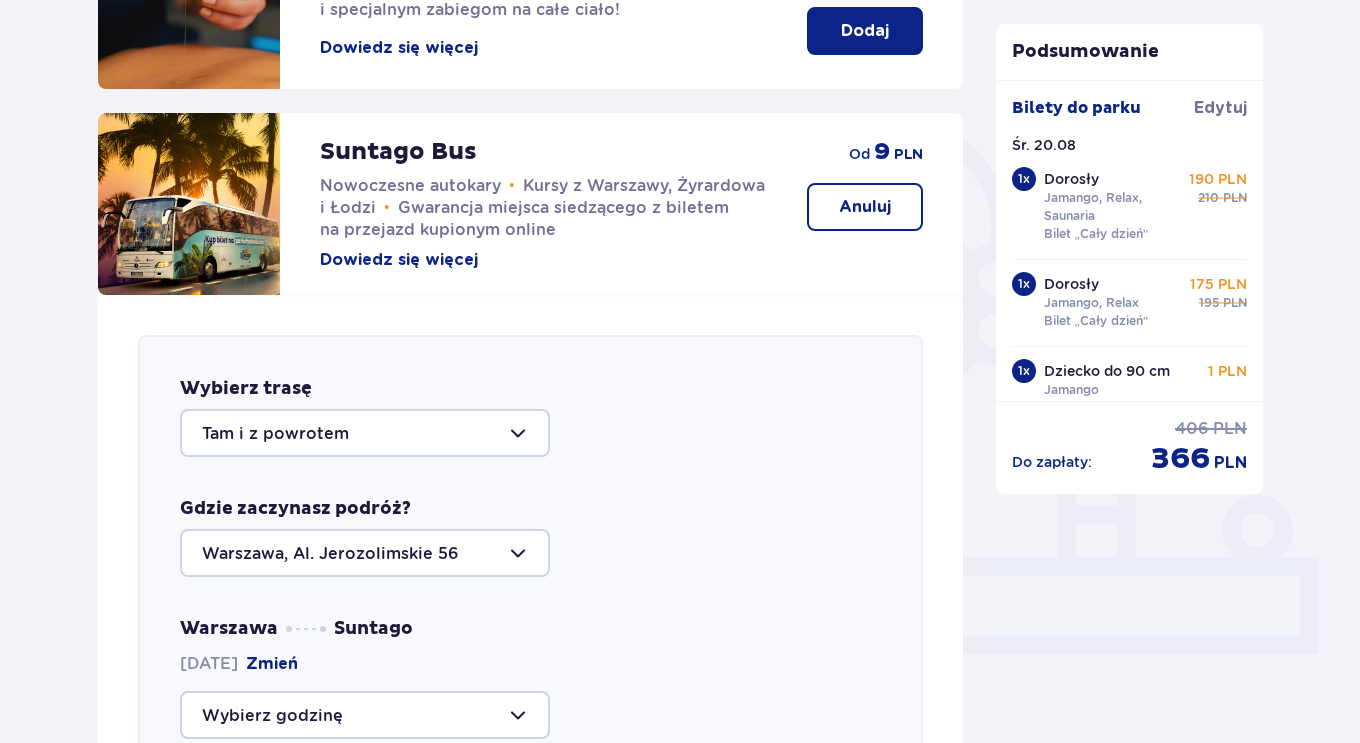 click on "Anuluj" at bounding box center (865, 207) 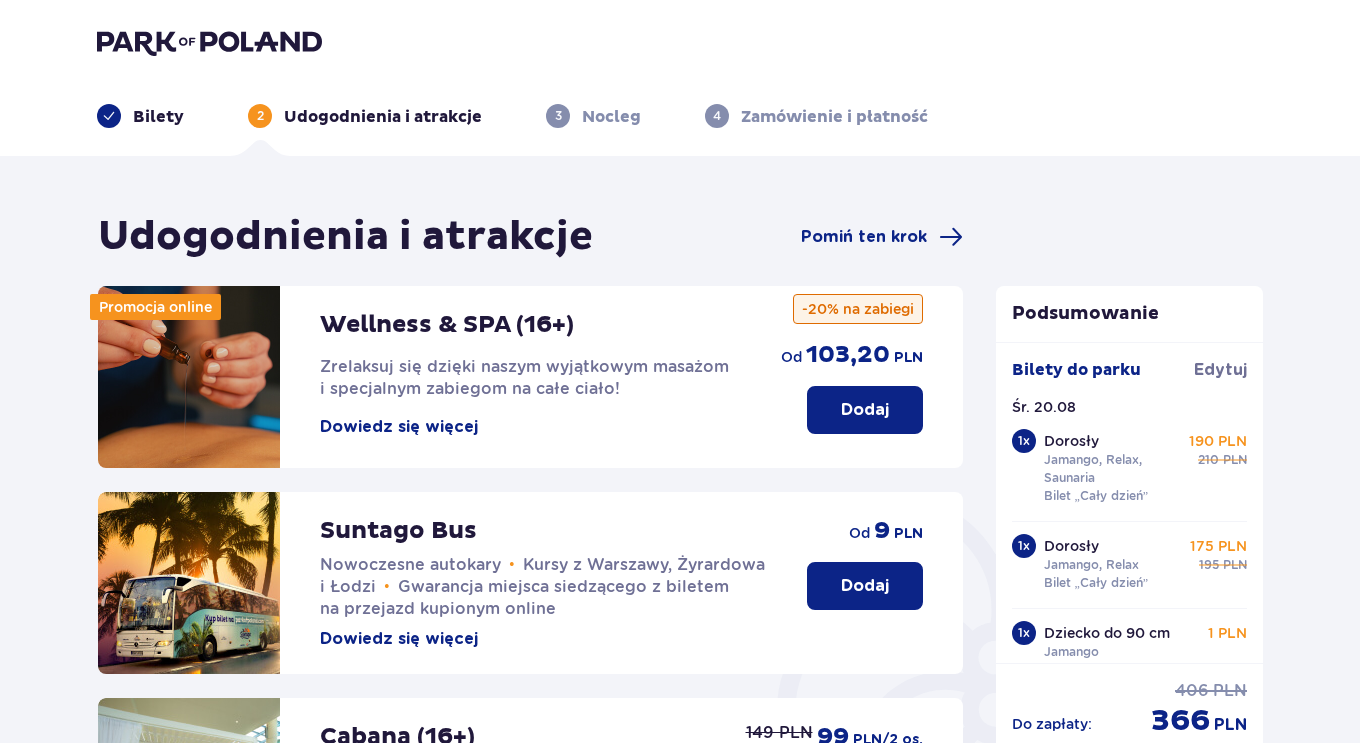 scroll, scrollTop: 613, scrollLeft: 0, axis: vertical 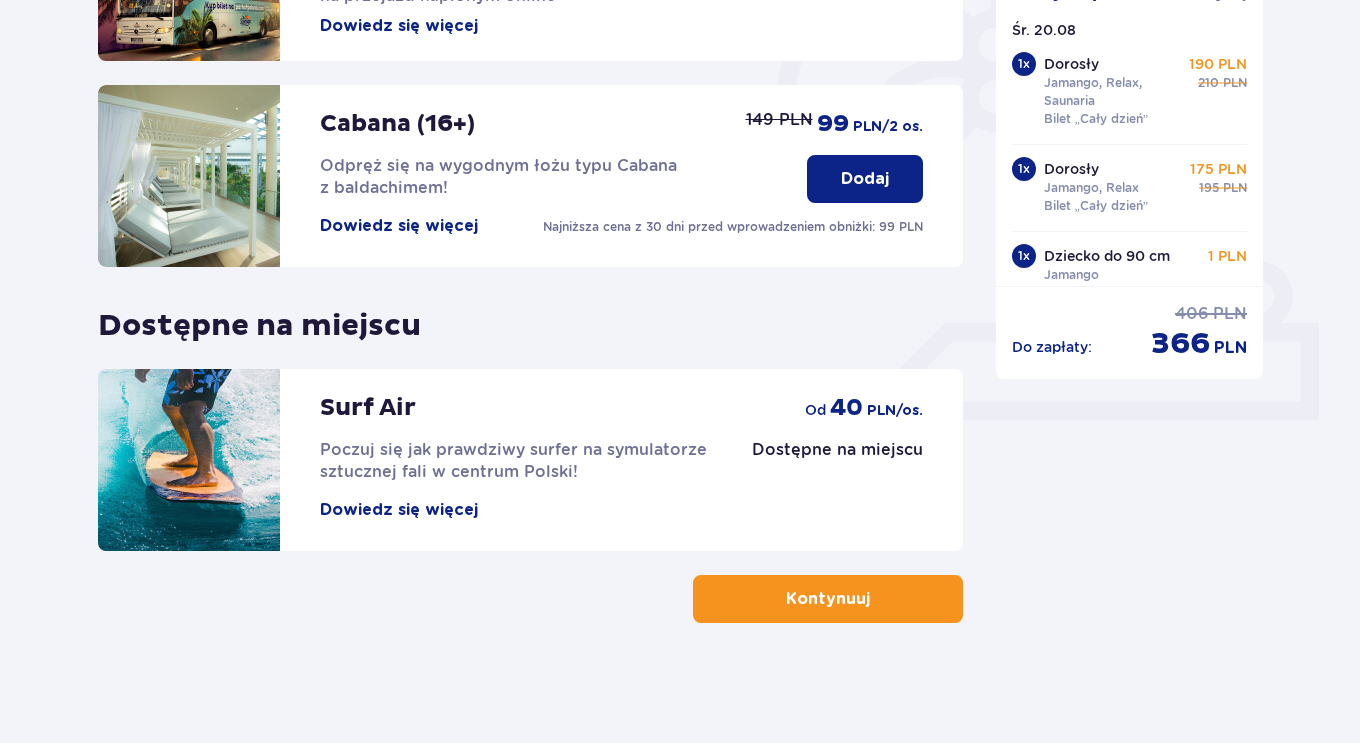 click on "Kontynuuj" at bounding box center (828, 599) 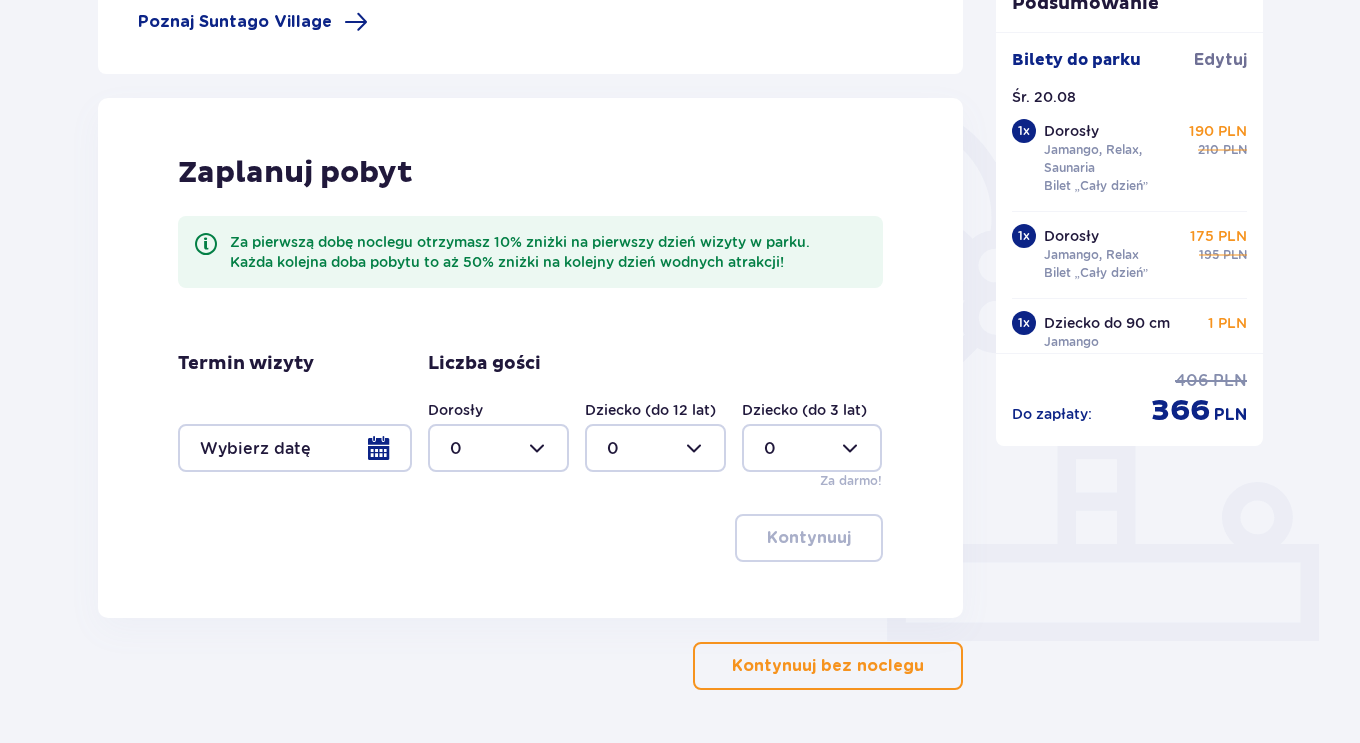 scroll, scrollTop: 459, scrollLeft: 0, axis: vertical 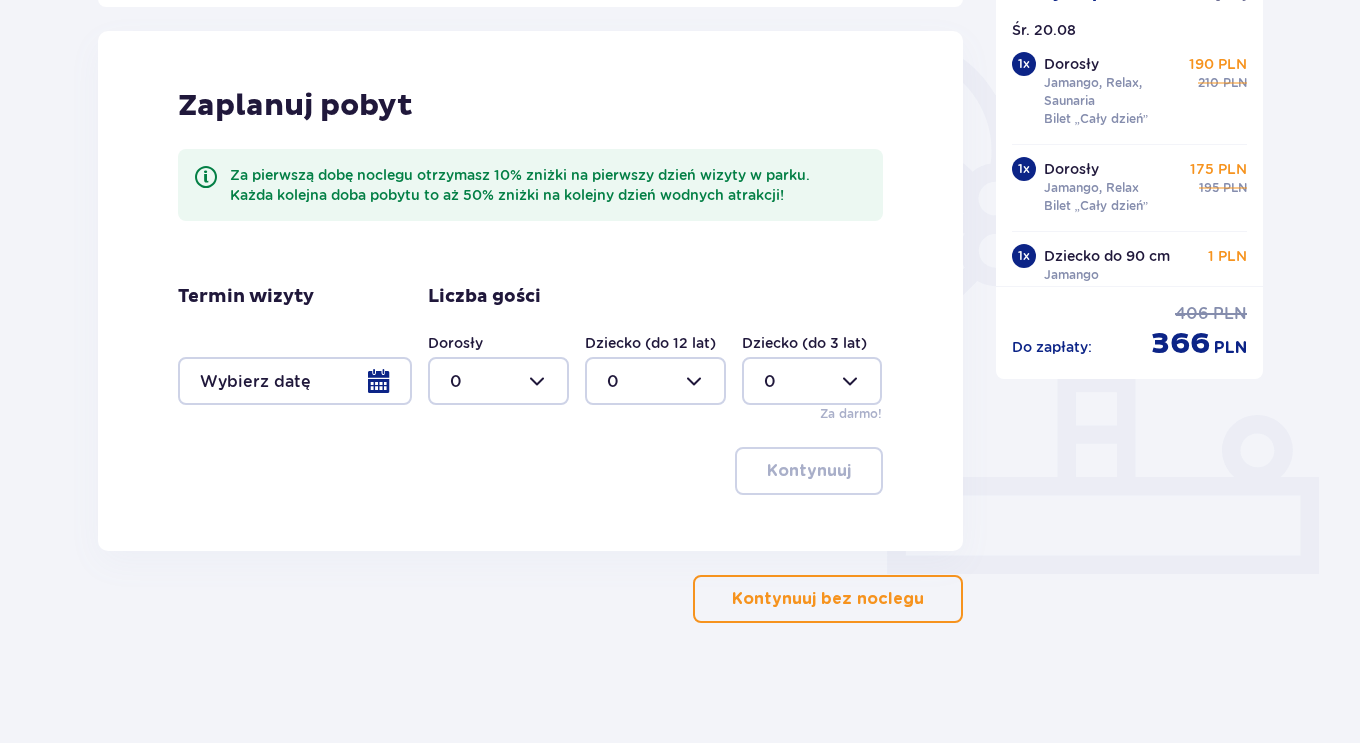 click on "Kontynuuj bez noclegu" at bounding box center (828, 599) 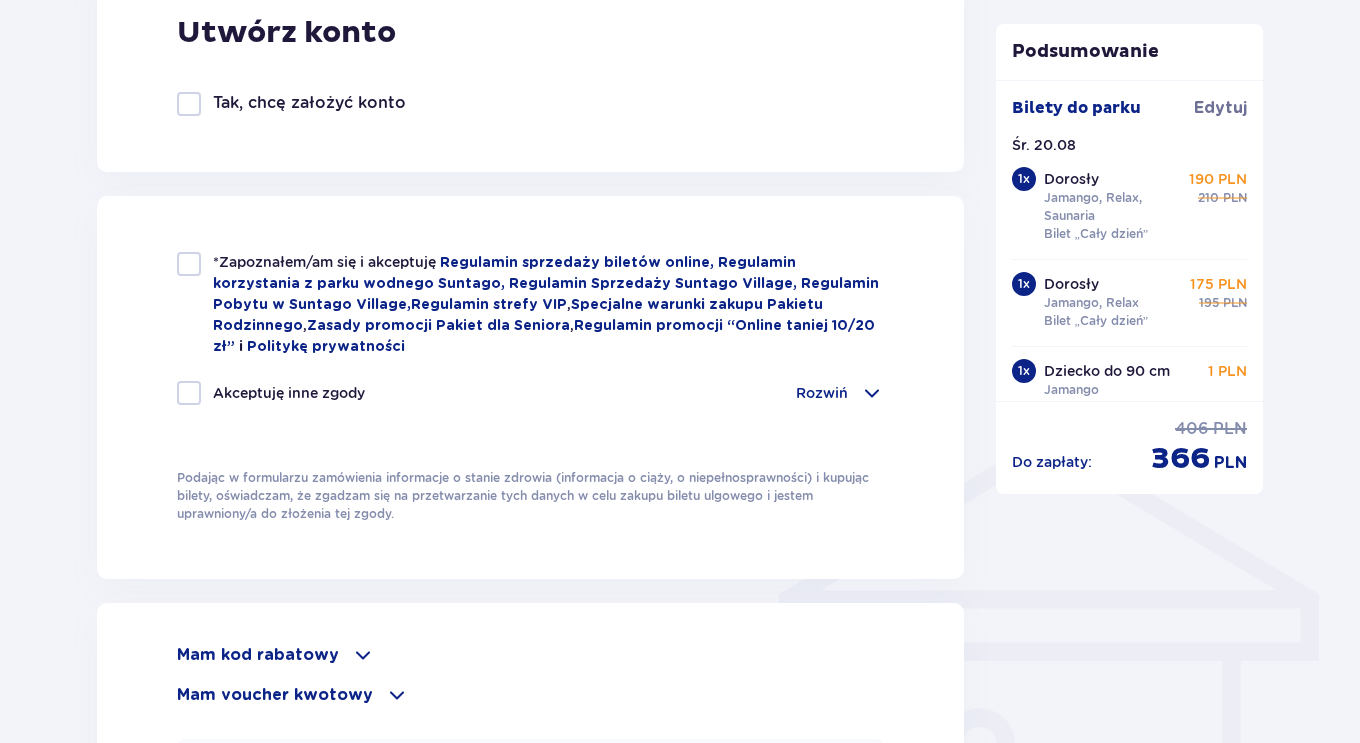 scroll, scrollTop: 1197, scrollLeft: 0, axis: vertical 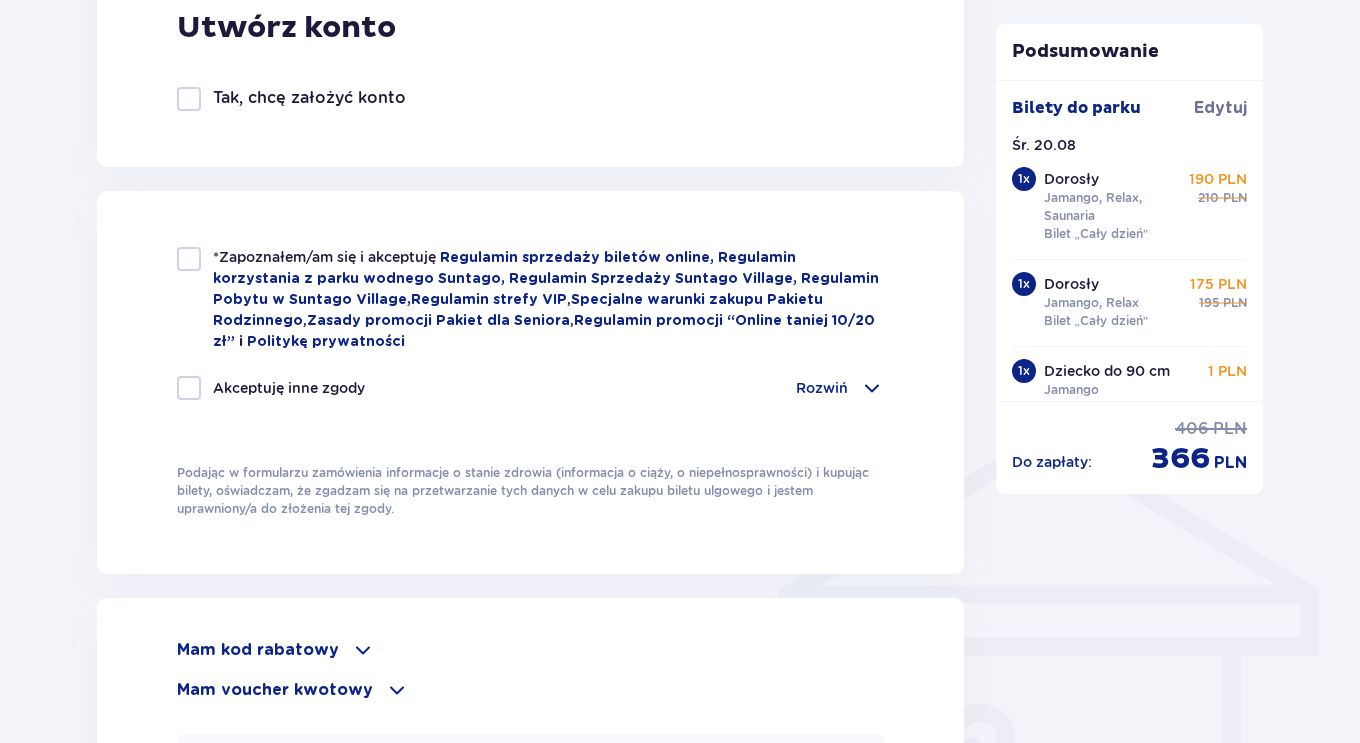 click on "*Zapoznałem/am się i akceptuję   Regulamin sprzedaży biletów online,   Regulamin korzystania z parku wodnego Suntago,   Regulamin Sprzedaży Suntago Village,   Regulamin Pobytu w Suntago Village ,  Regulamin strefy VIP ,  Specjalne warunki zakupu Pakietu Rodzinnego ,  Zasady promocji Pakiet dla Seniora ,  Regulamin promocji “Online taniej 10/20 zł”   i   Politykę prywatności" at bounding box center (530, 299) 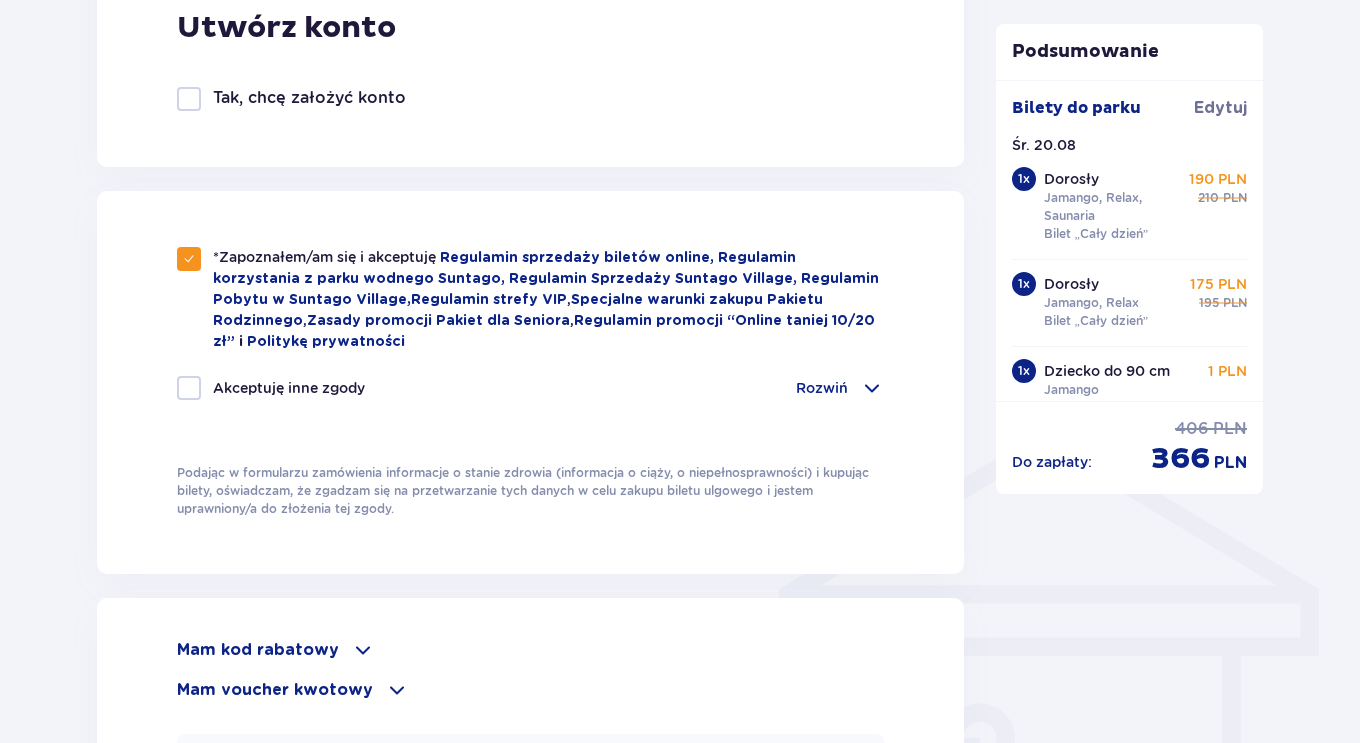 click at bounding box center [189, 388] 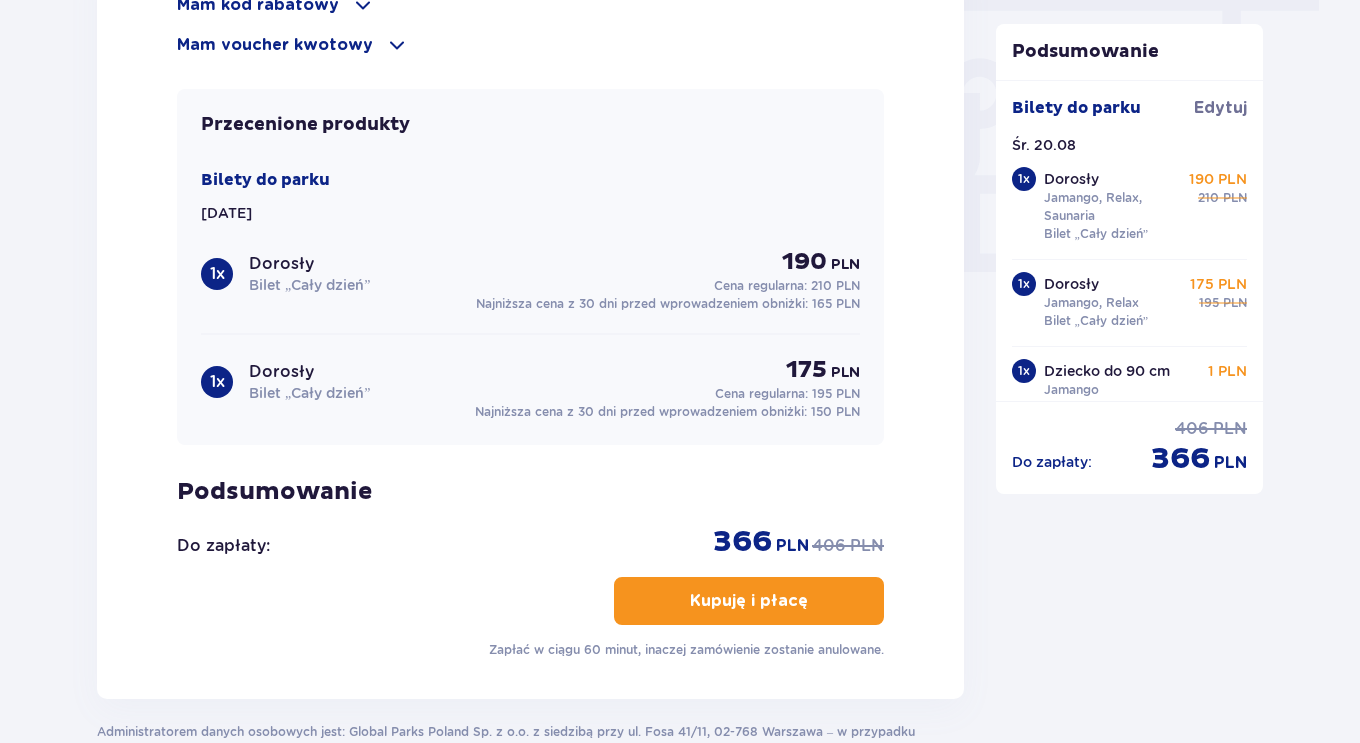 scroll, scrollTop: 1970, scrollLeft: 0, axis: vertical 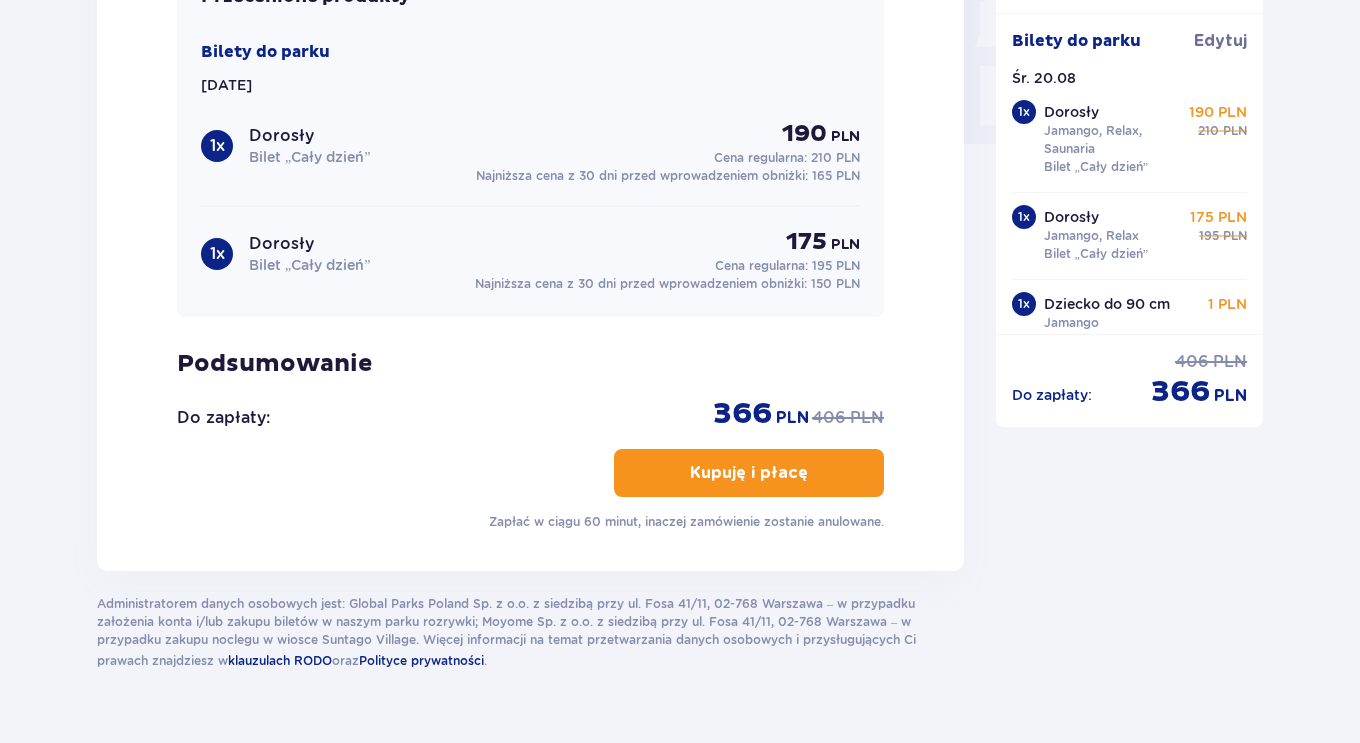 click on "Kupuję i płacę" at bounding box center (749, 473) 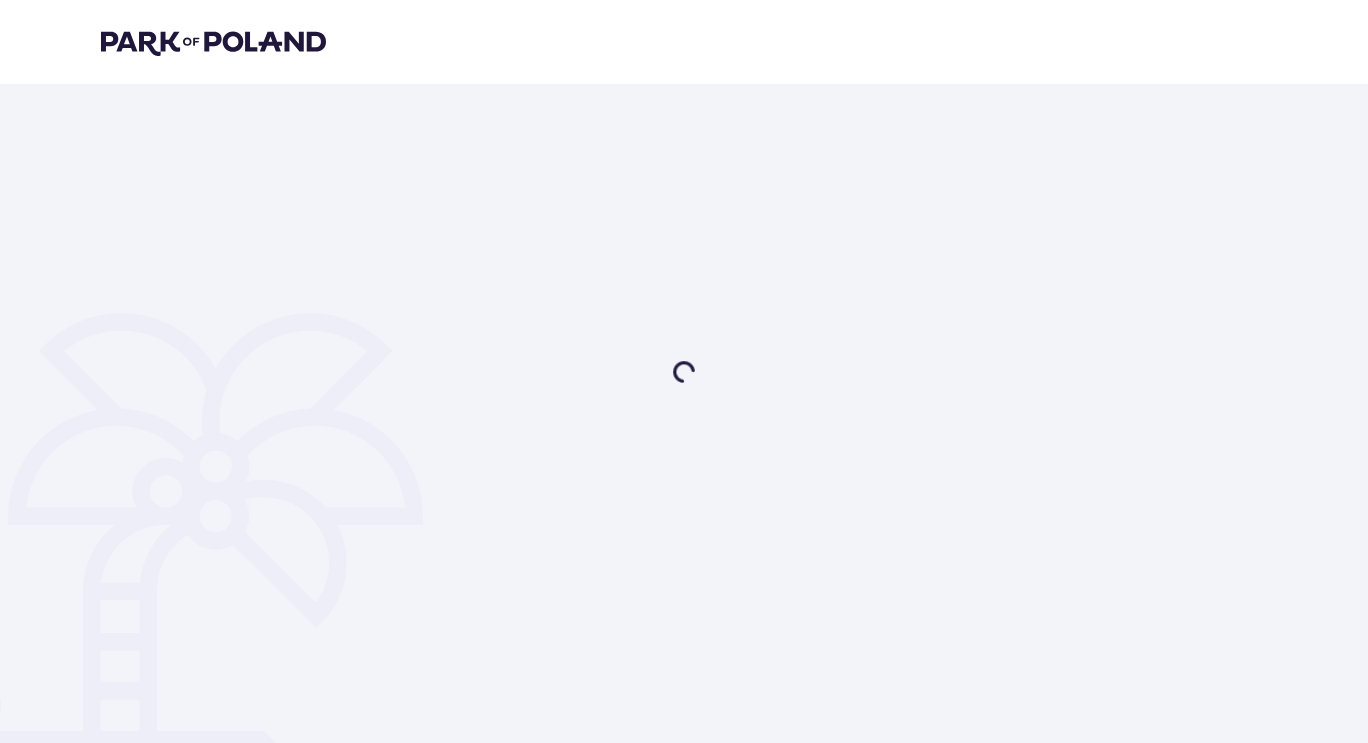 scroll, scrollTop: 0, scrollLeft: 0, axis: both 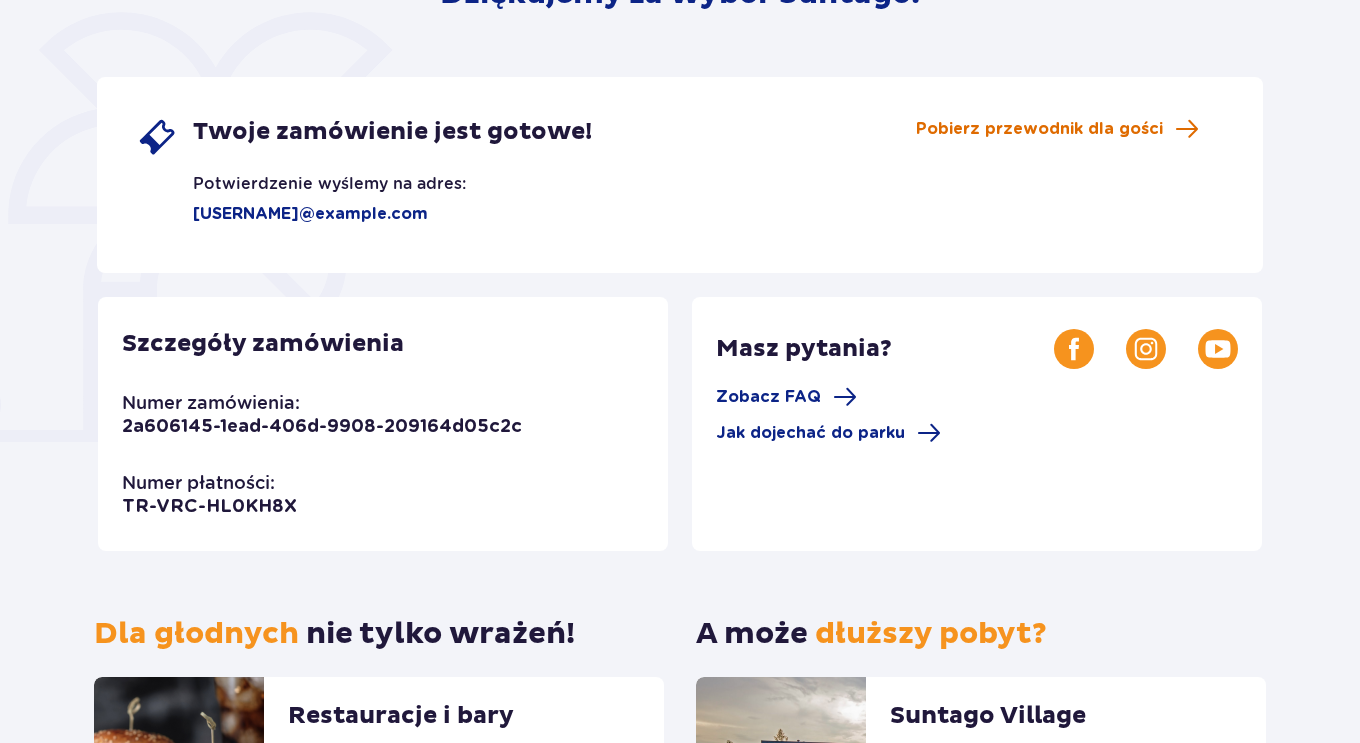 click on "Pobierz przewodnik dla gości" at bounding box center (1039, 129) 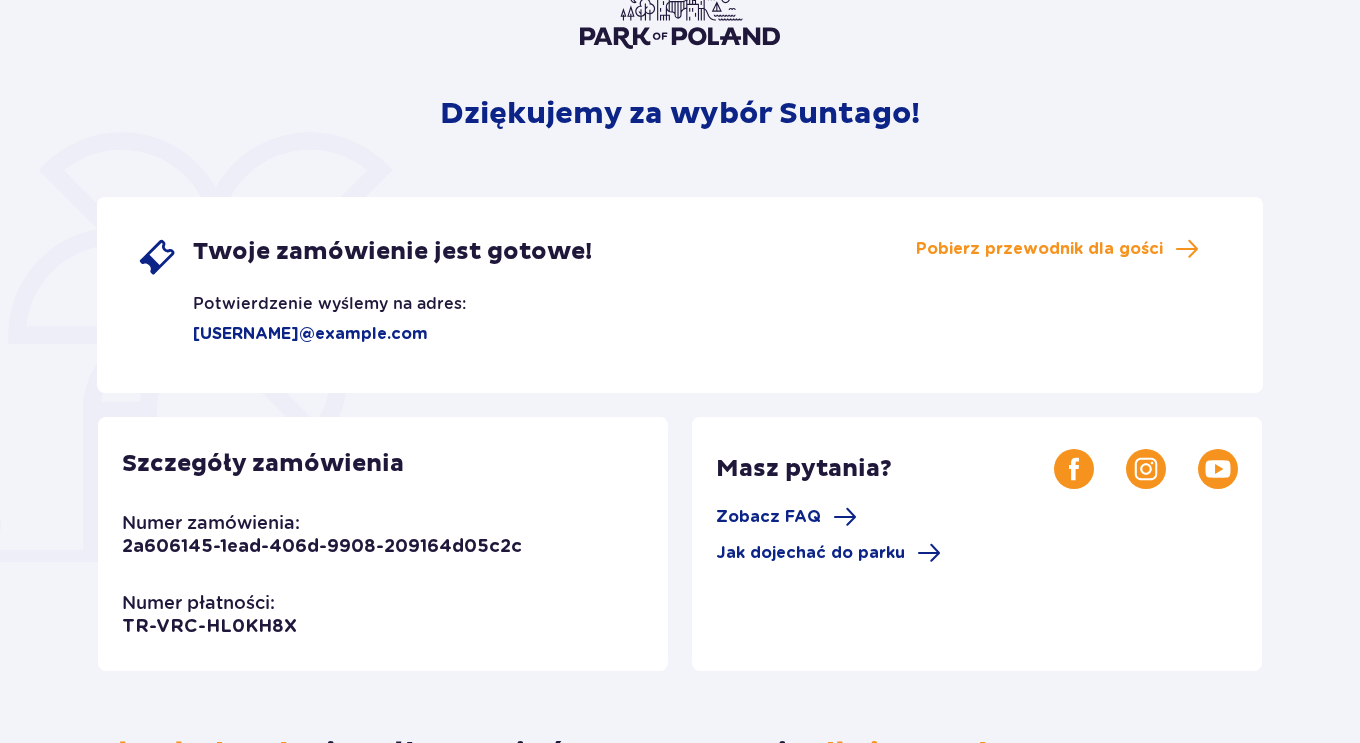 scroll, scrollTop: 193, scrollLeft: 0, axis: vertical 